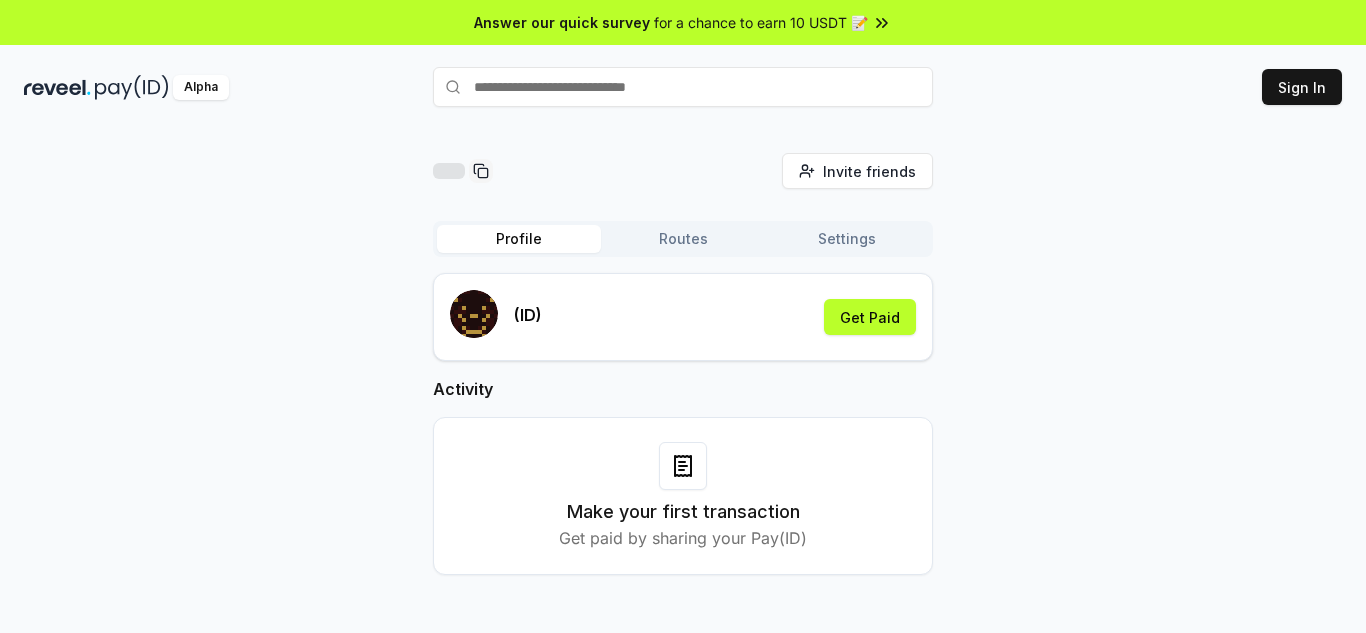 scroll, scrollTop: 0, scrollLeft: 0, axis: both 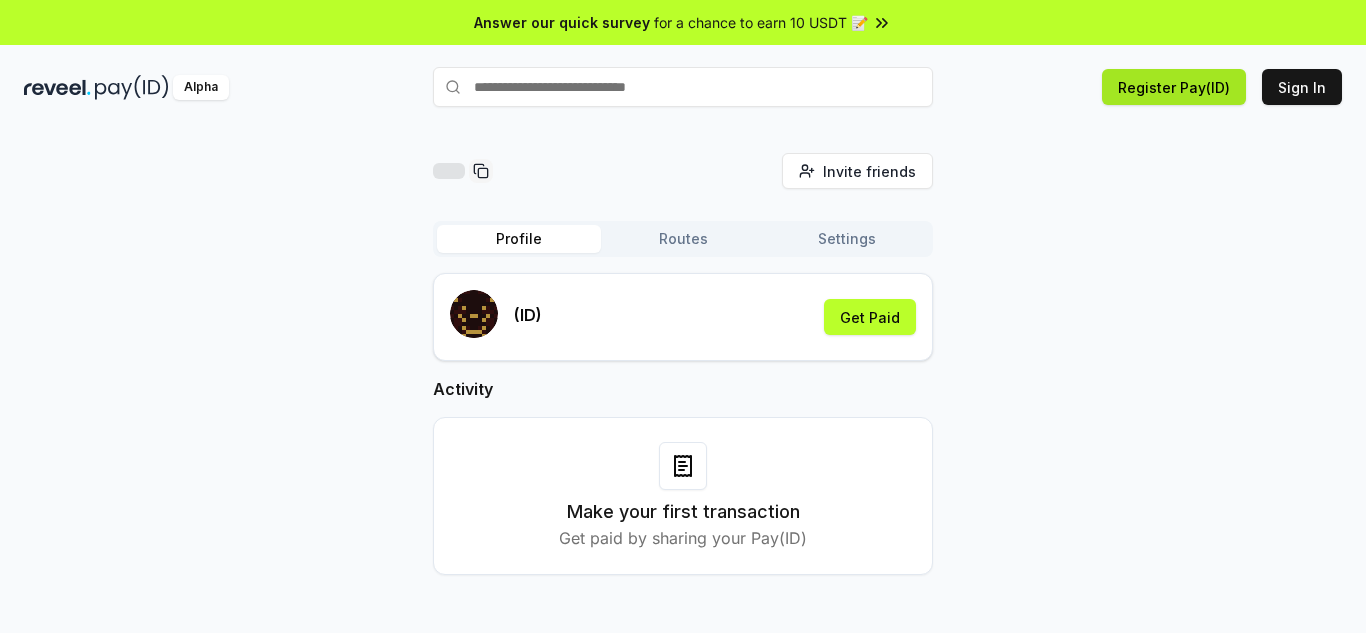 click on "Register Pay(ID)" at bounding box center (1174, 87) 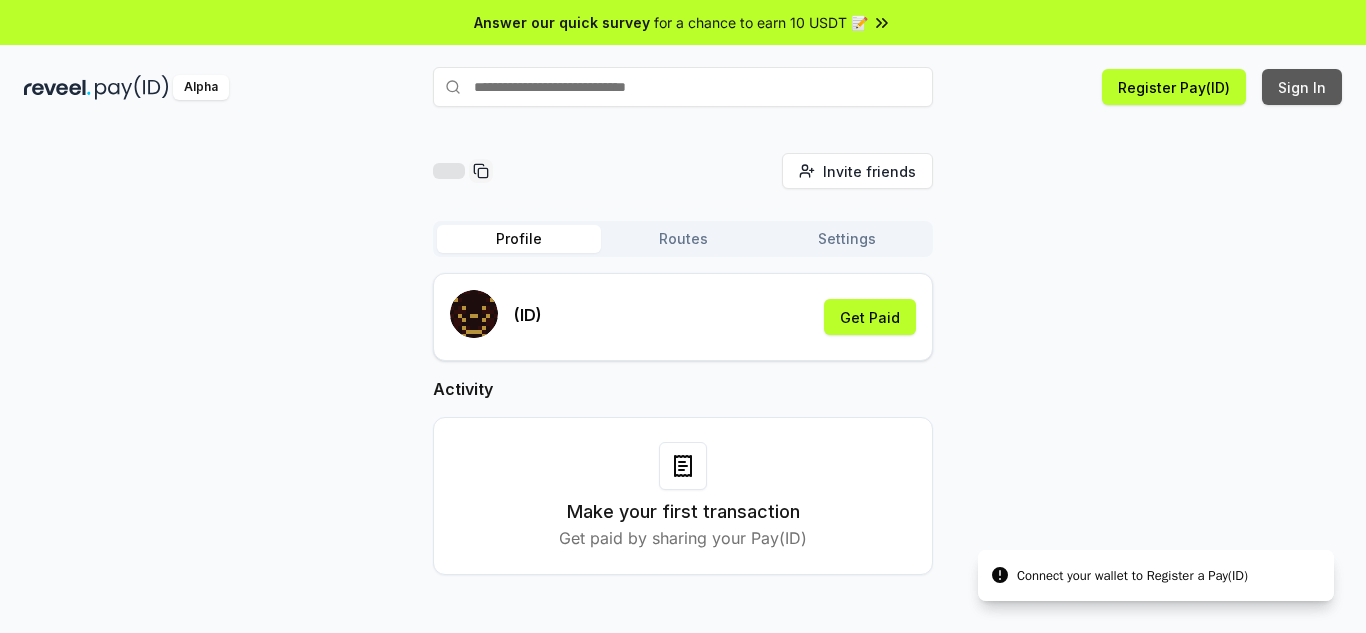 click on "Sign In" at bounding box center [1302, 87] 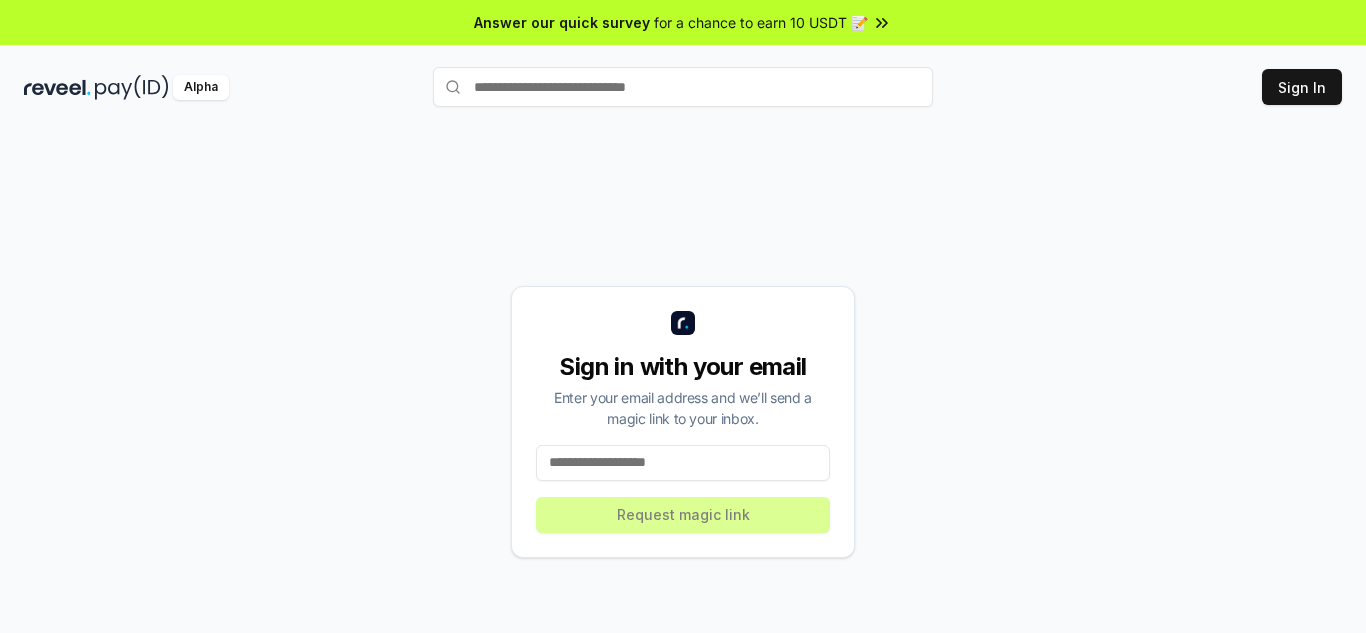 scroll, scrollTop: 0, scrollLeft: 0, axis: both 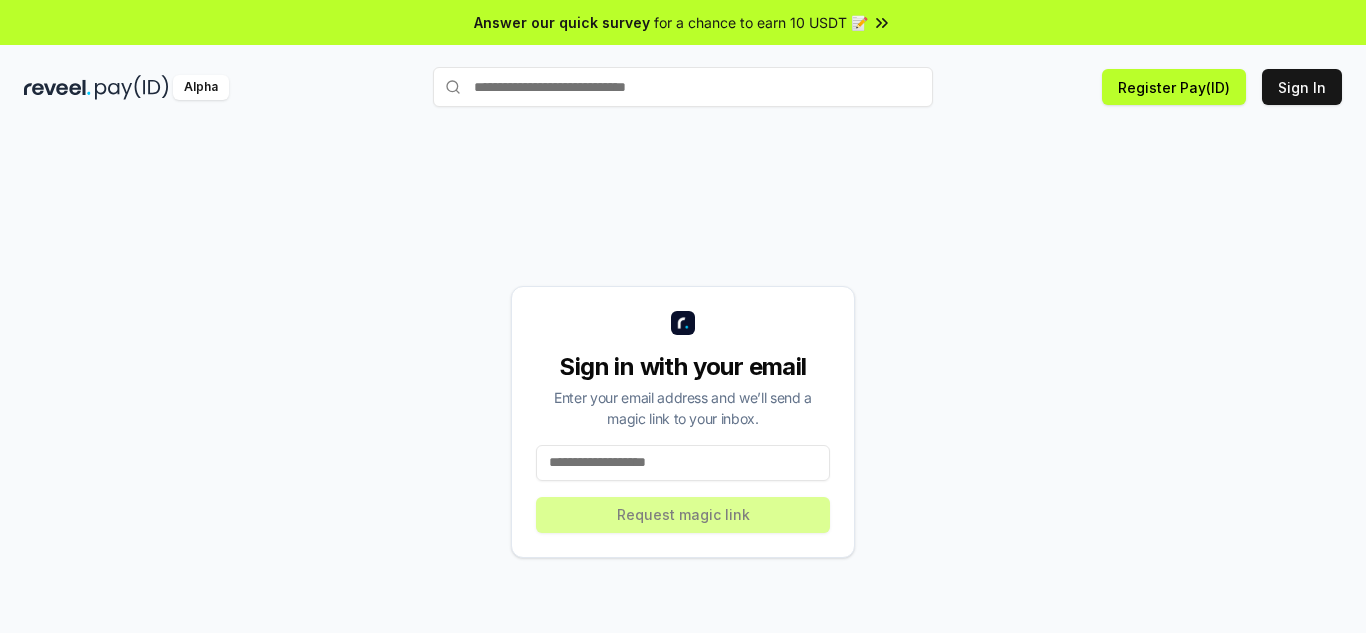 click at bounding box center [683, 463] 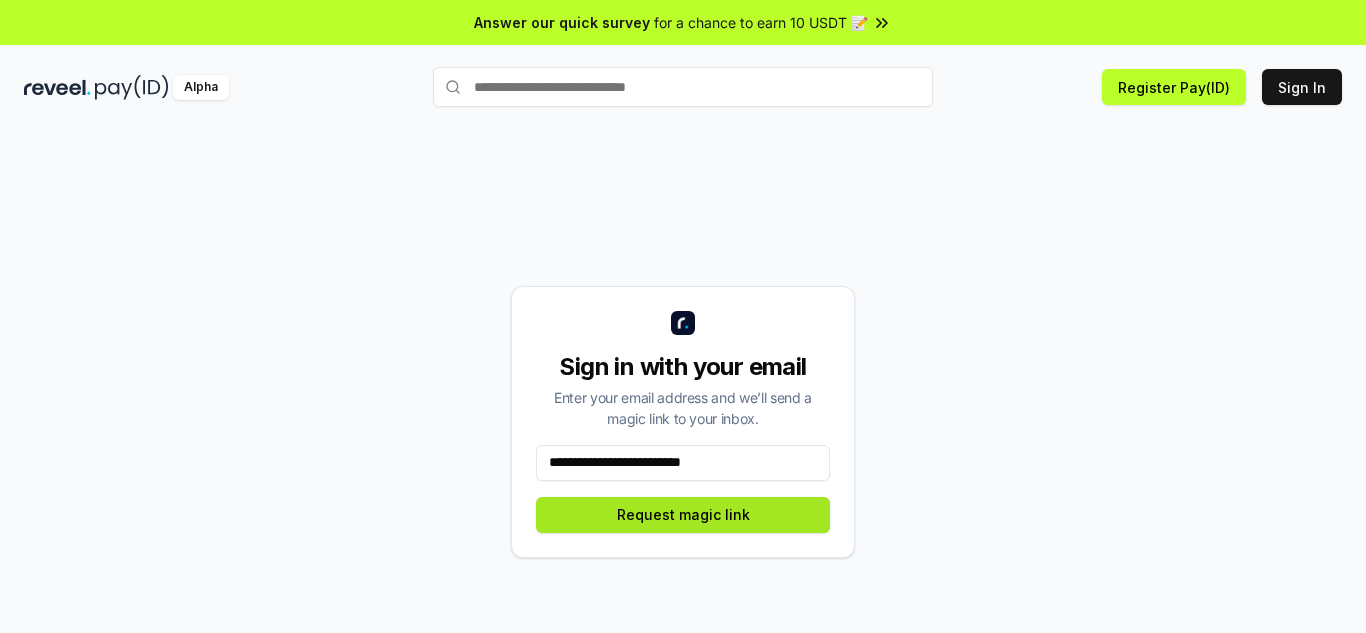 type on "**********" 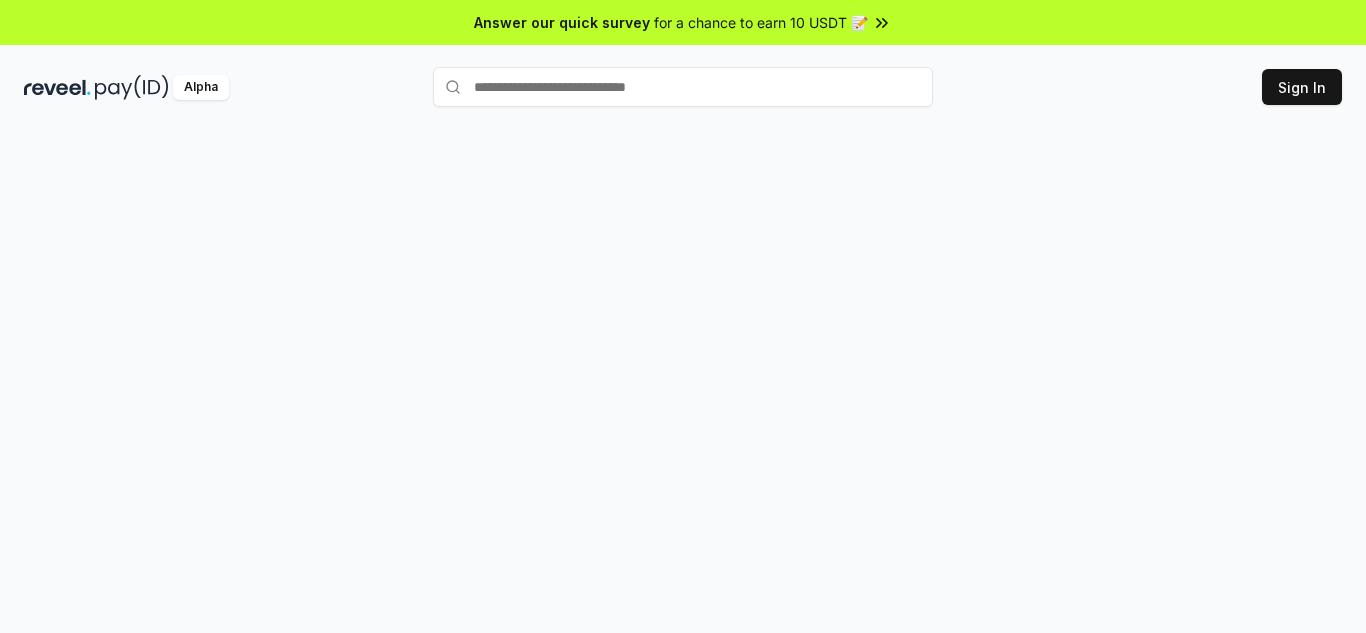 scroll, scrollTop: 0, scrollLeft: 0, axis: both 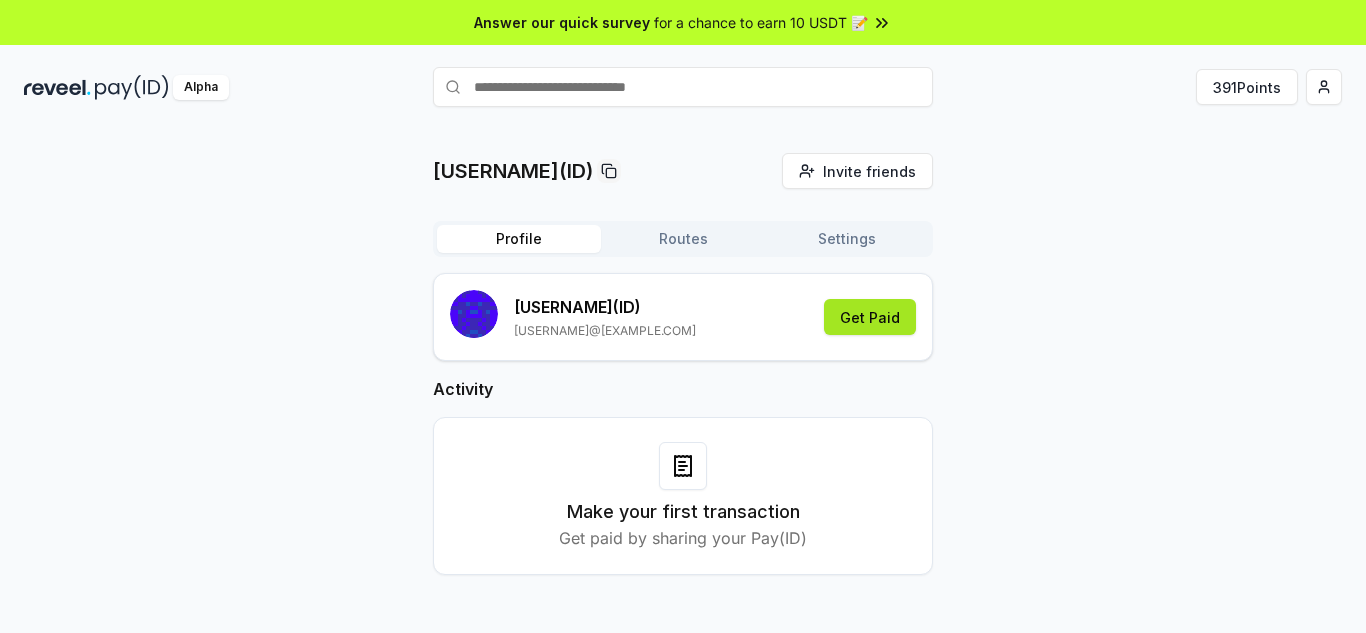 click on "Get Paid" at bounding box center [870, 317] 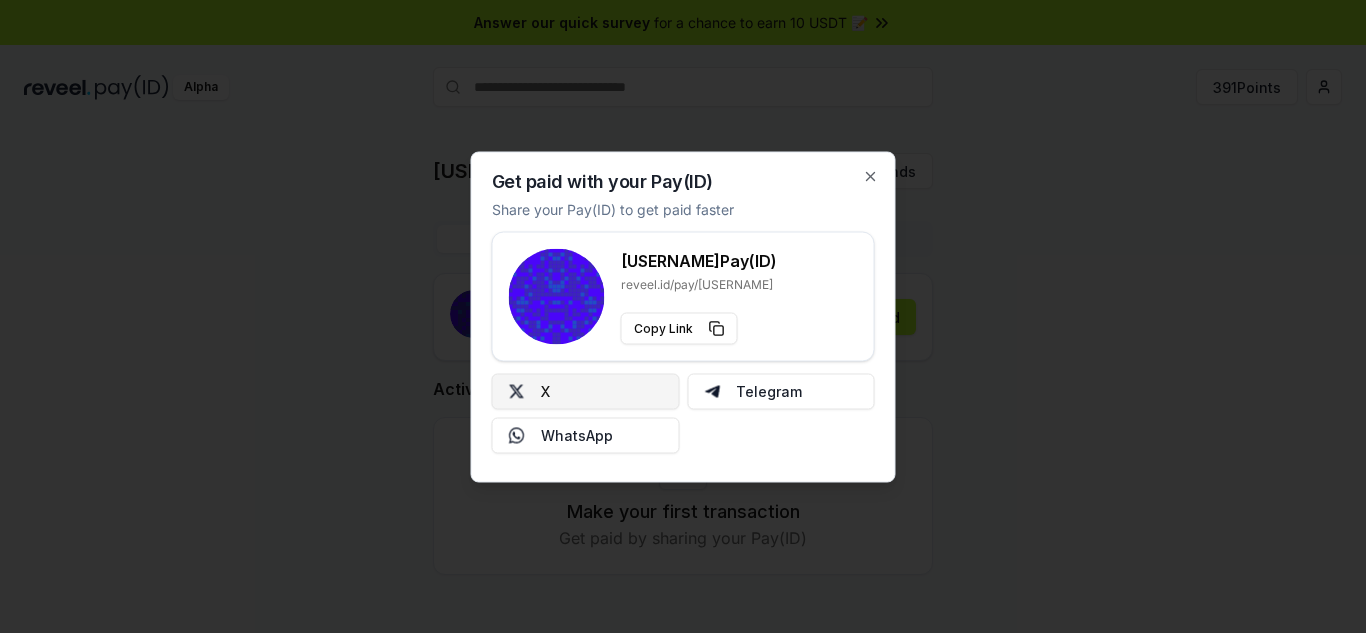 click on "X" at bounding box center (586, 391) 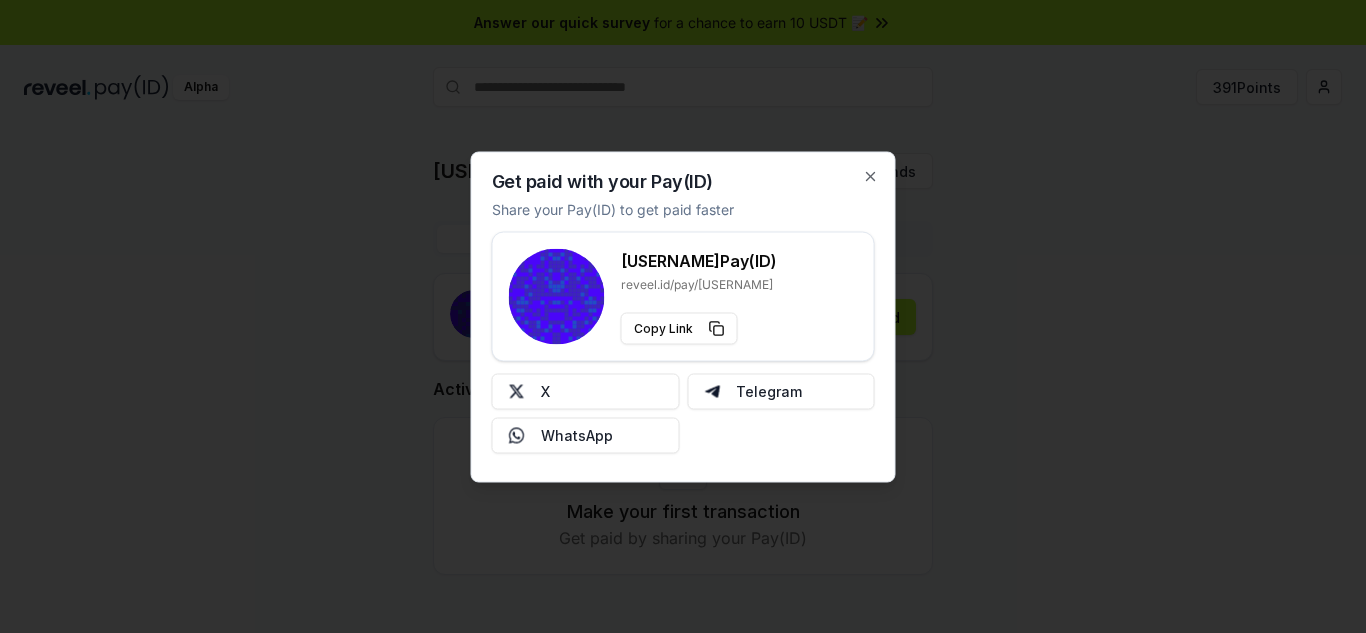 click on "Get paid with your Pay(ID) Share your Pay(ID) to get paid faster [USERNAME]  Pay(ID) reveel.id/pay/[USERNAME] Copy Link X Telegram WhatsApp Close" at bounding box center [683, 316] 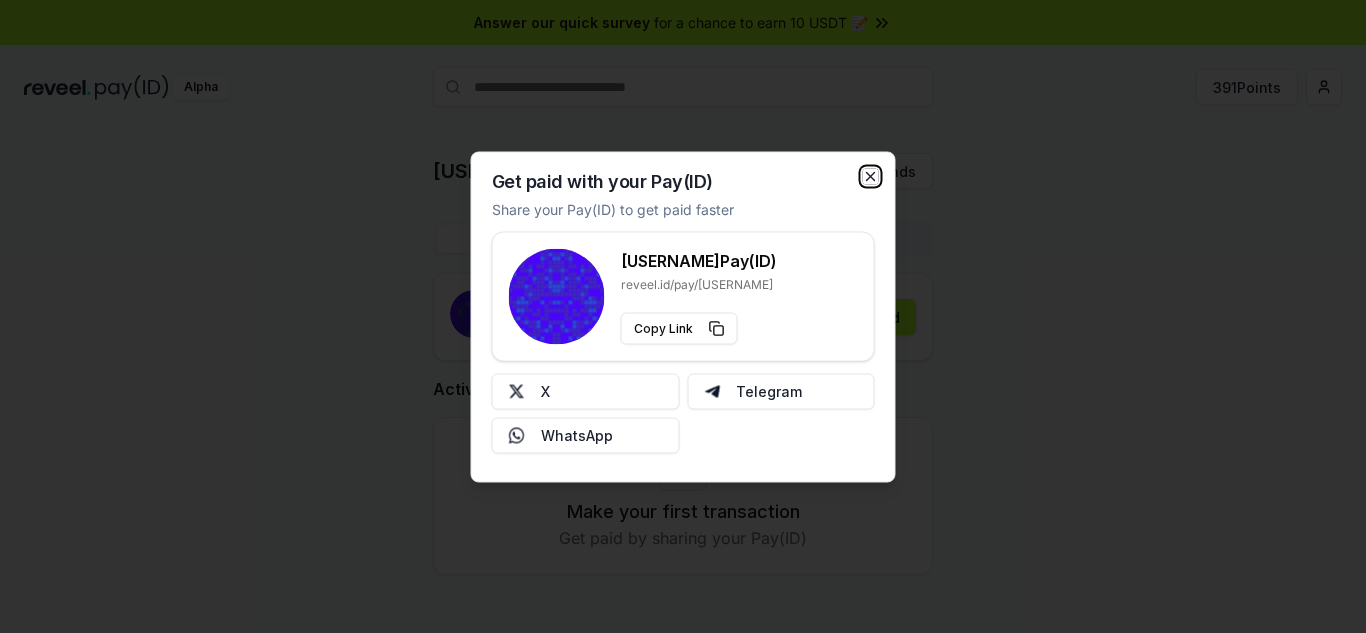 click 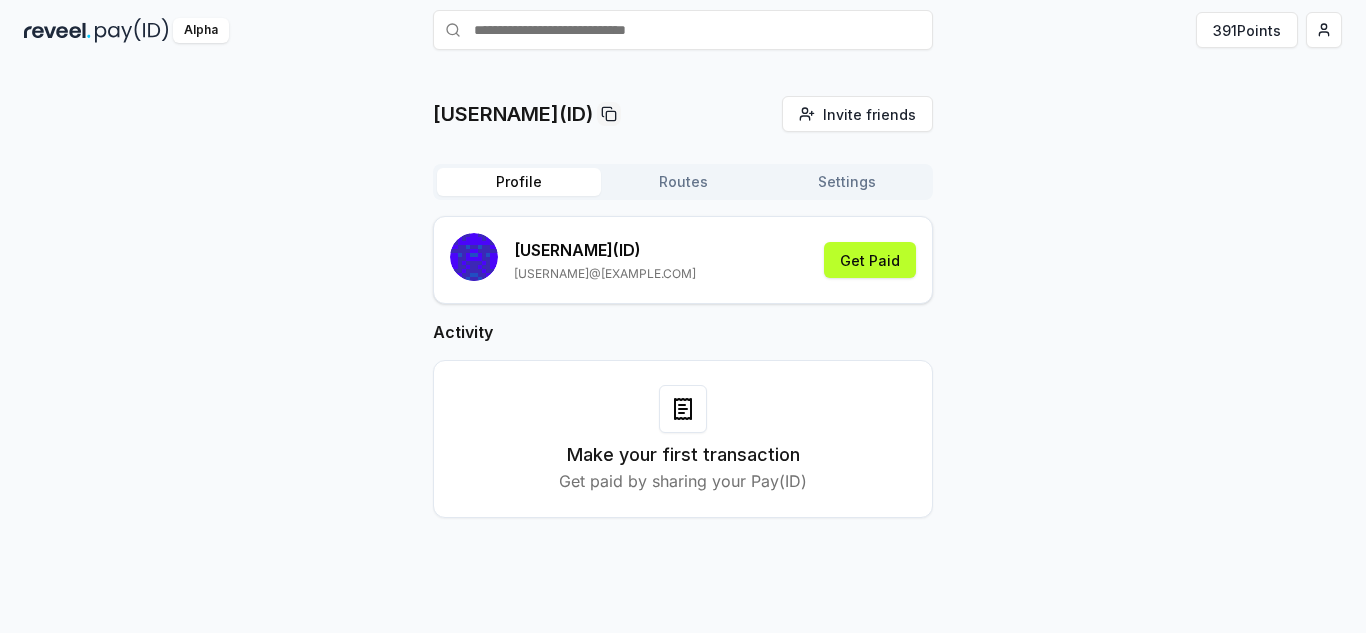 scroll, scrollTop: 0, scrollLeft: 0, axis: both 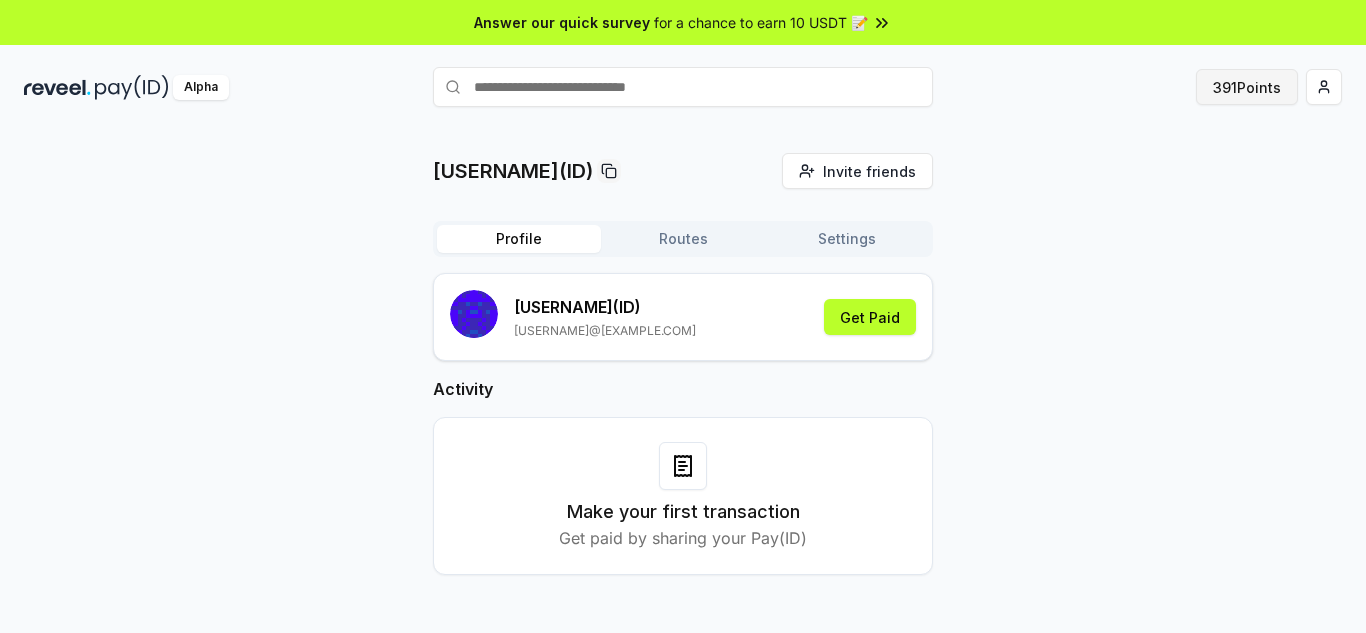 click on "391  Points" at bounding box center [1247, 87] 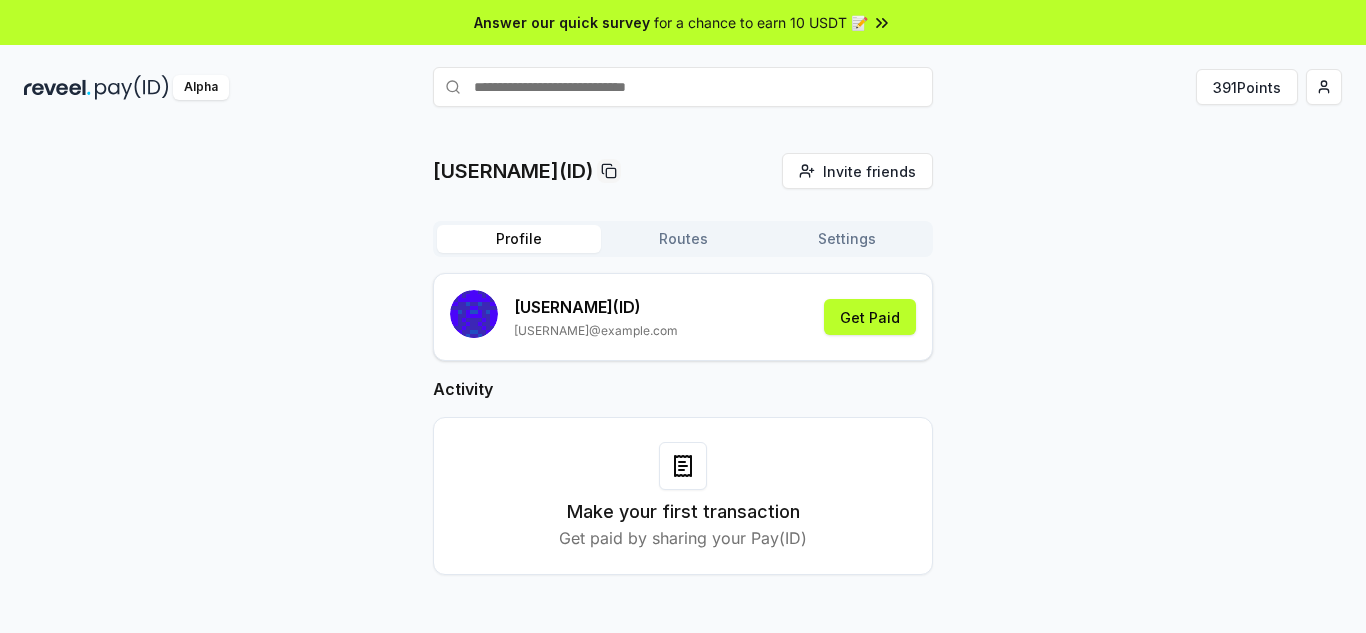 scroll, scrollTop: 0, scrollLeft: 0, axis: both 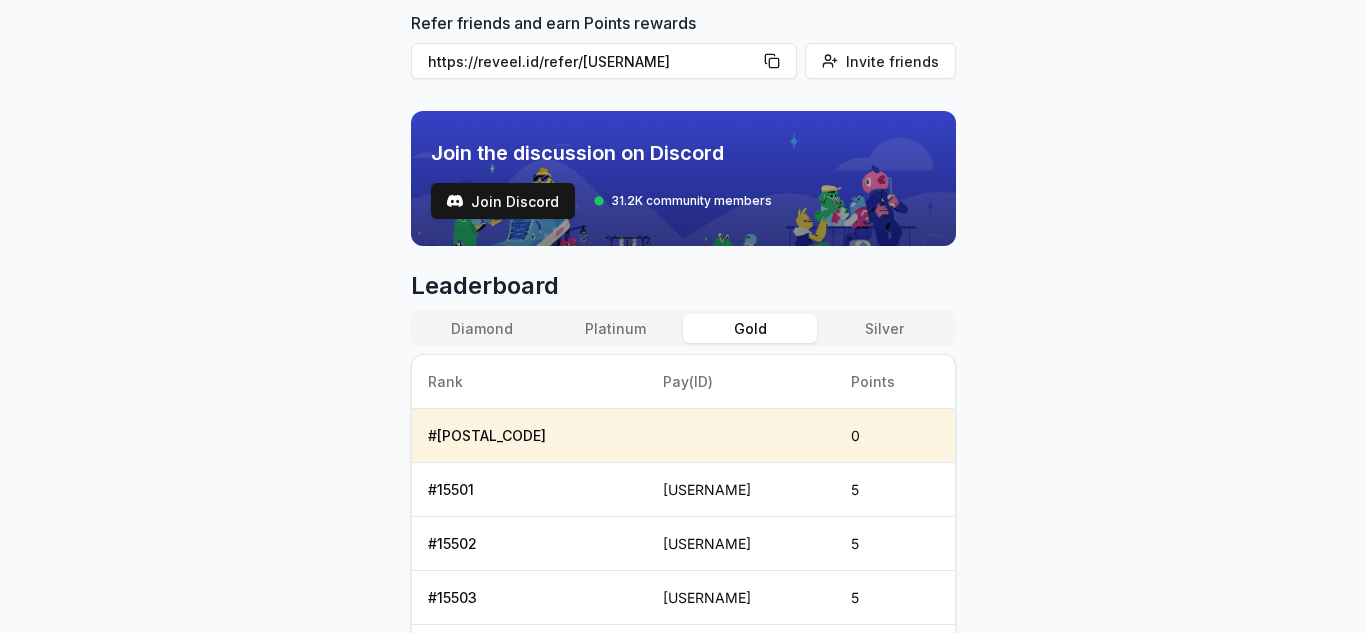 click on "Gold" at bounding box center [750, 328] 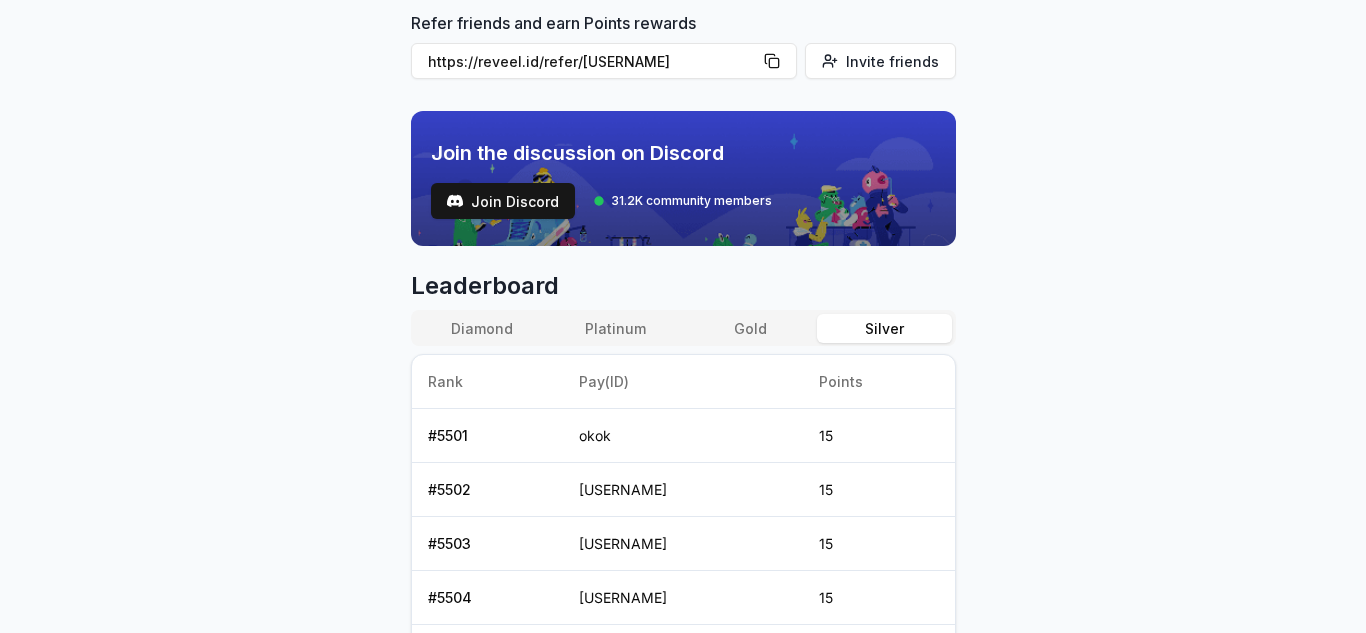 click on "Silver" at bounding box center (884, 328) 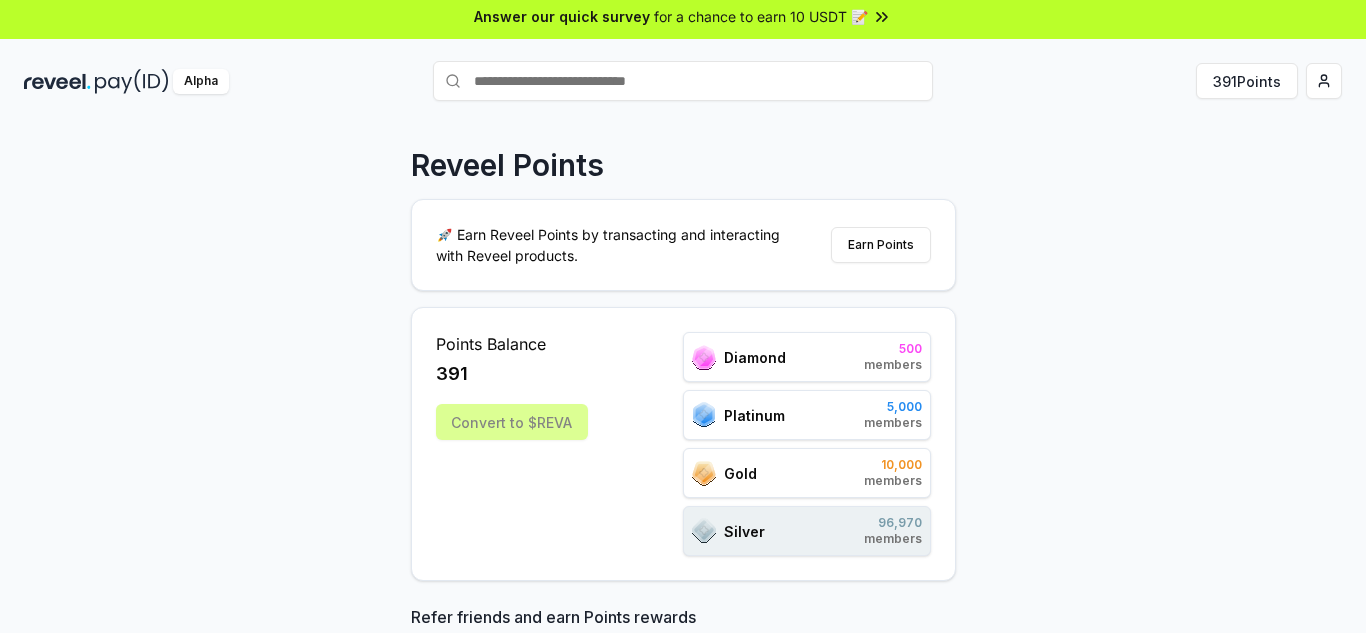 scroll, scrollTop: 0, scrollLeft: 0, axis: both 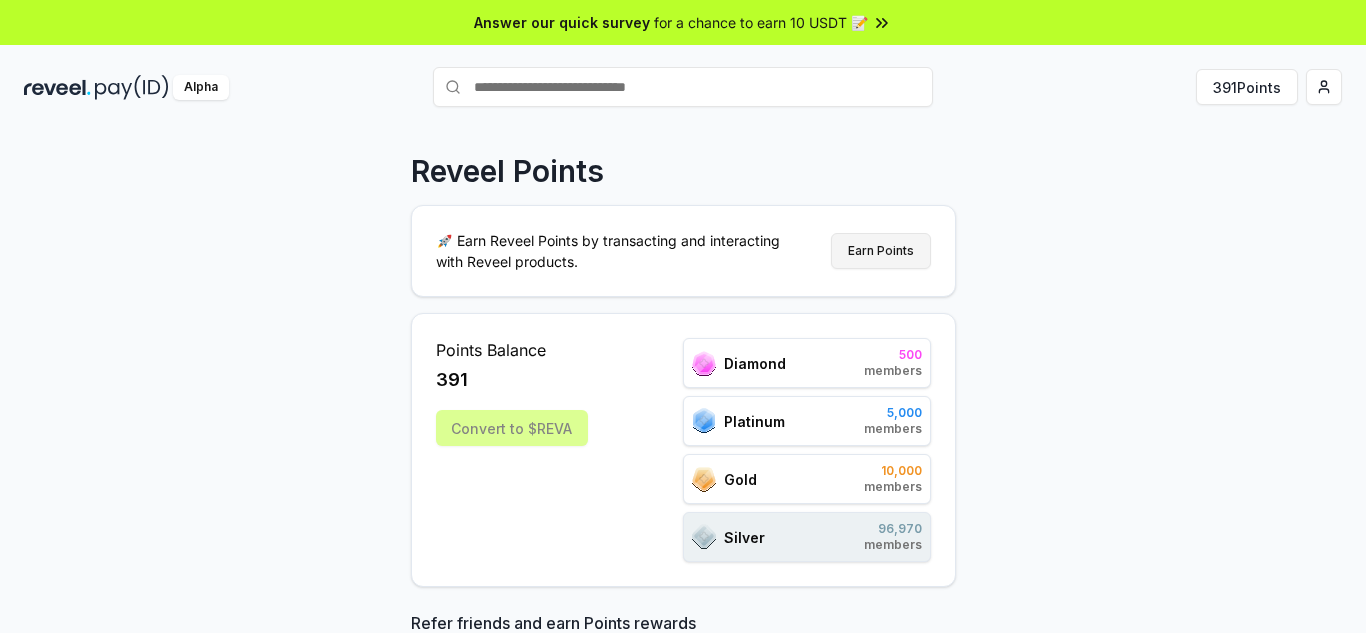 click on "Earn Points" at bounding box center [881, 251] 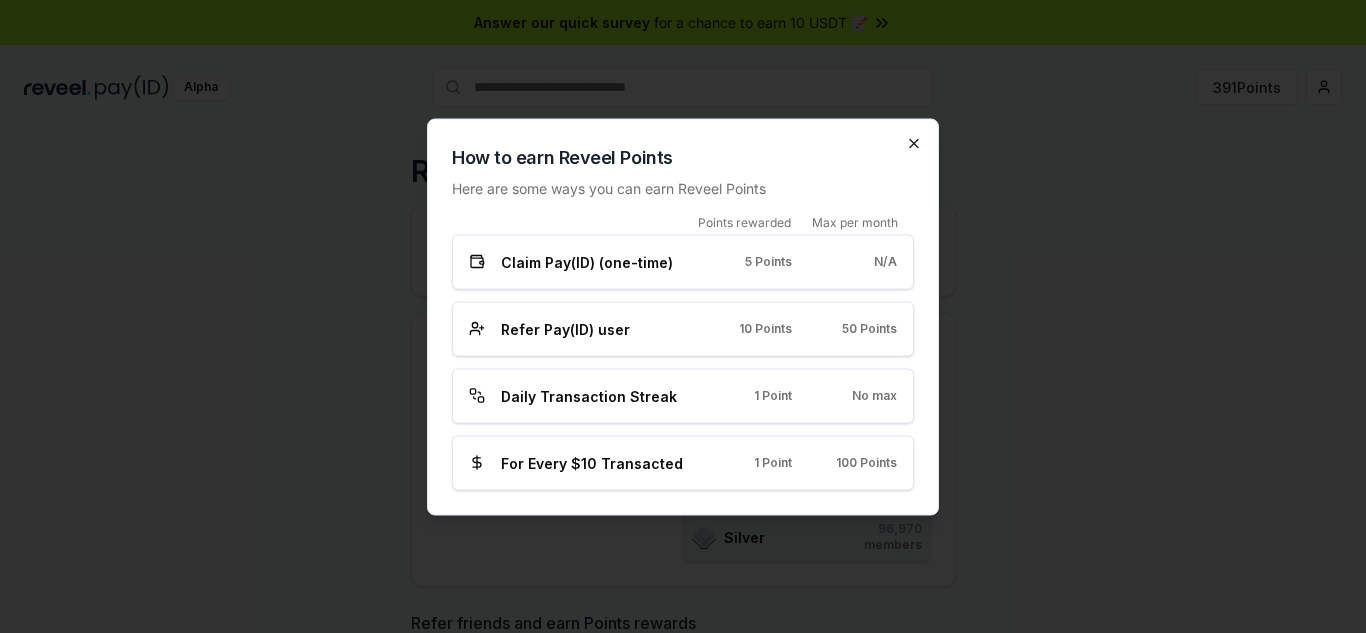 click 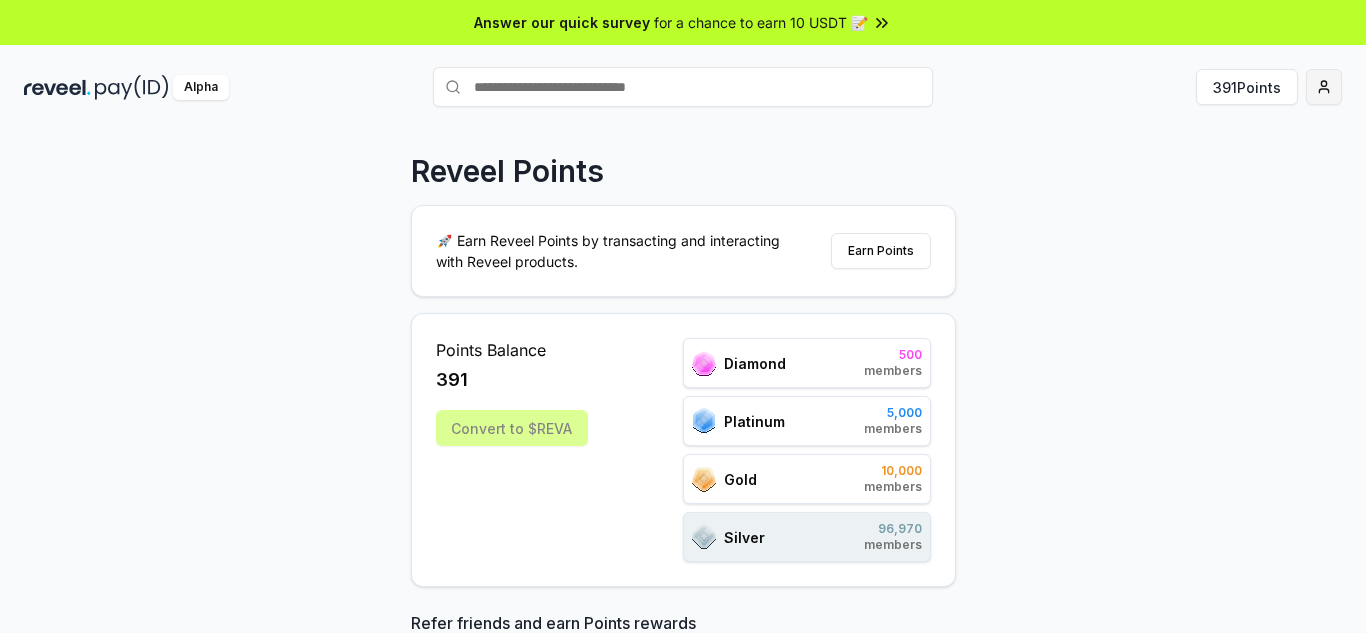 click on "Answer our quick survey for a chance to earn 10 USDT 📝 Alpha   391  Points Reveel Points  🚀 Earn Reveel Points by transacting and interacting with Reveel products. Earn Points Points Balance  391 Convert to $REVA Diamond 500 members Platinum 5,000 members Gold 10,000 members Silver 96,970 members Refer friends and earn Points rewards https://reveel.id/refer/hyperlambo Invite friends Join the discussion on Discord Join Discord     31.2K community members Leaderboard Diamond Platinum Gold Silver Rank Pay(ID) Points # 99602 0 # 15501 jacquelinevannagutta 5 # 15502 apodacamacarthur 5 # 15503 penleyriecksiddharthasandy 5 # 15504 sabatino 5 # 15505 jolinekaseycarlota 5 # 15506 papasaxltomyermin 5 # 15507 charleegundamannomorina 5 # 15508 suttlelawlerrodd 5 # 15509 lv 5 # 15510 anshupastranadacosta 5 Previous 1 2 3 4 5 More pages 9697 Next" at bounding box center [683, 316] 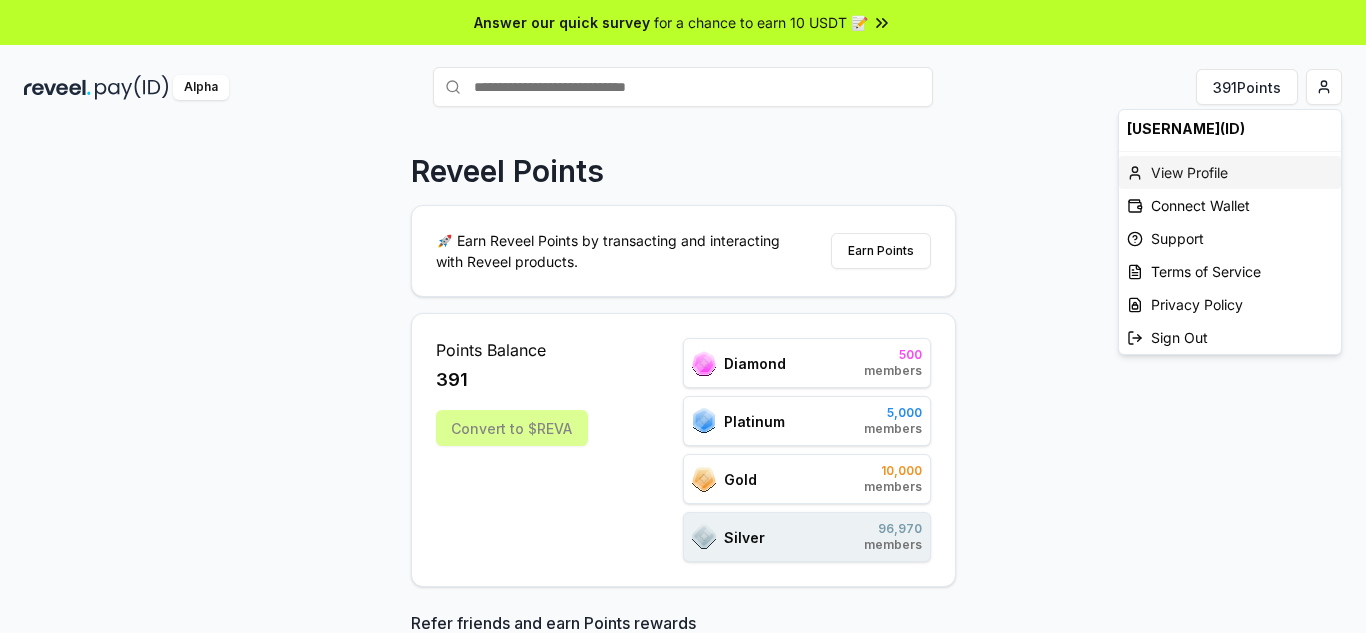 click on "View Profile" at bounding box center (1230, 172) 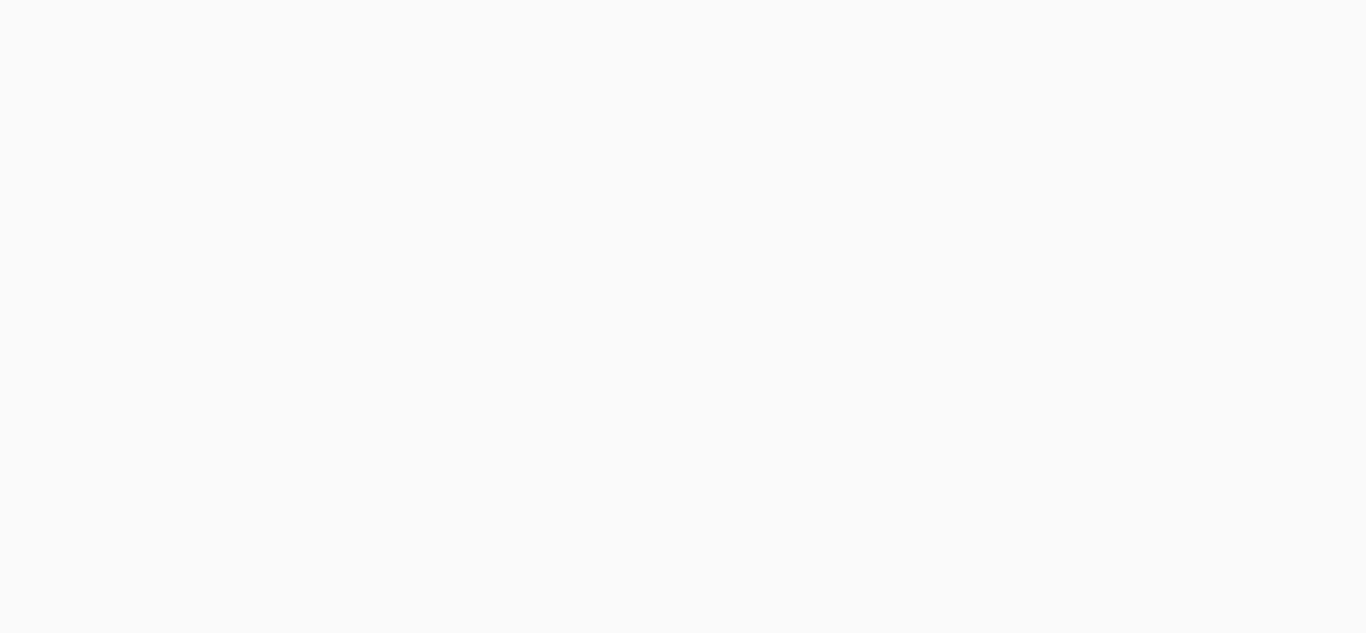 scroll, scrollTop: 0, scrollLeft: 0, axis: both 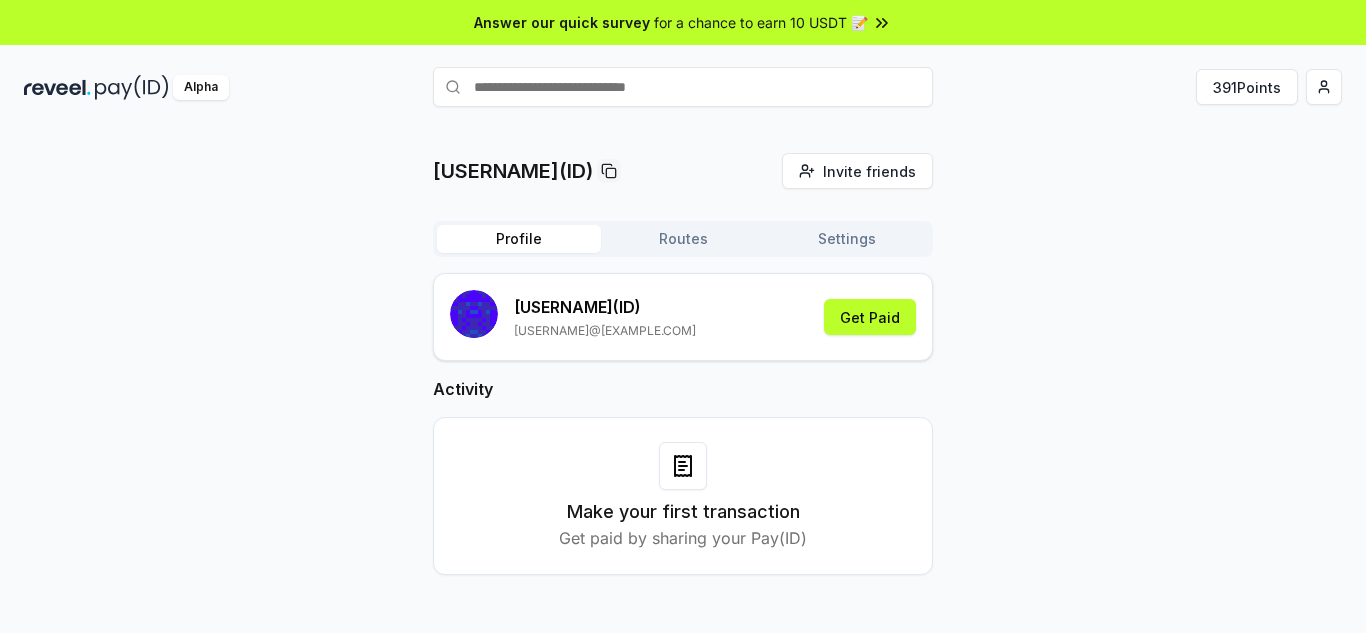 click on "Routes" at bounding box center (683, 239) 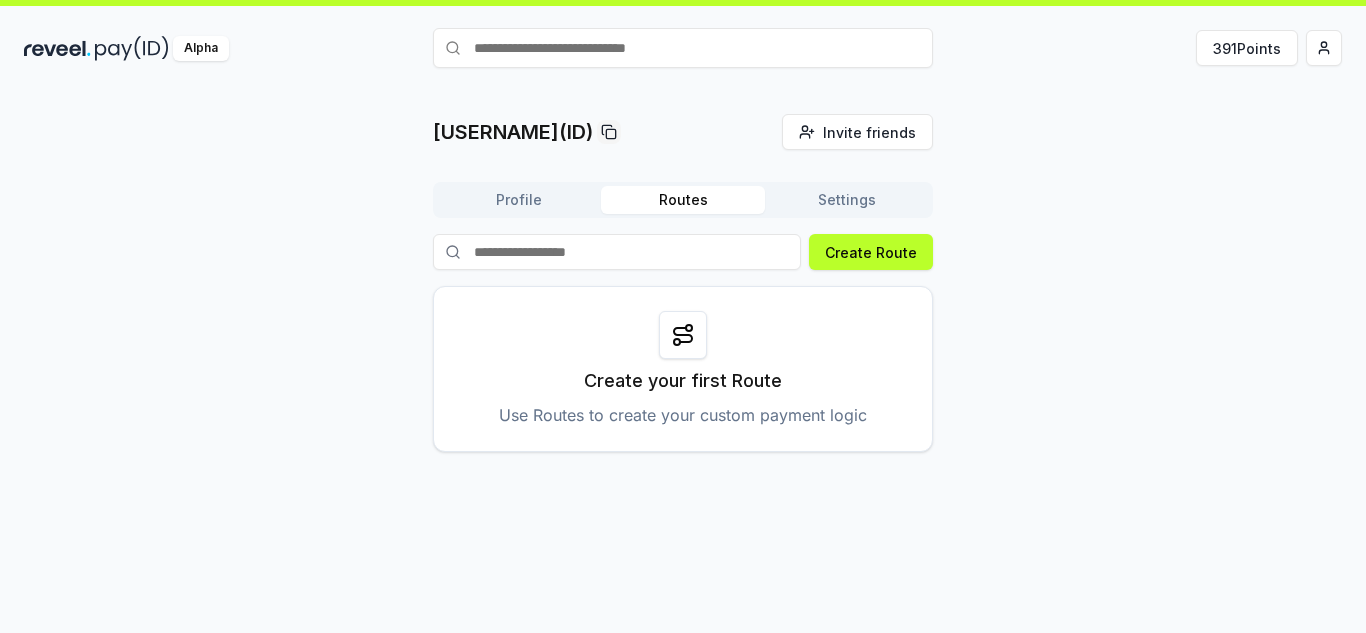 scroll, scrollTop: 57, scrollLeft: 0, axis: vertical 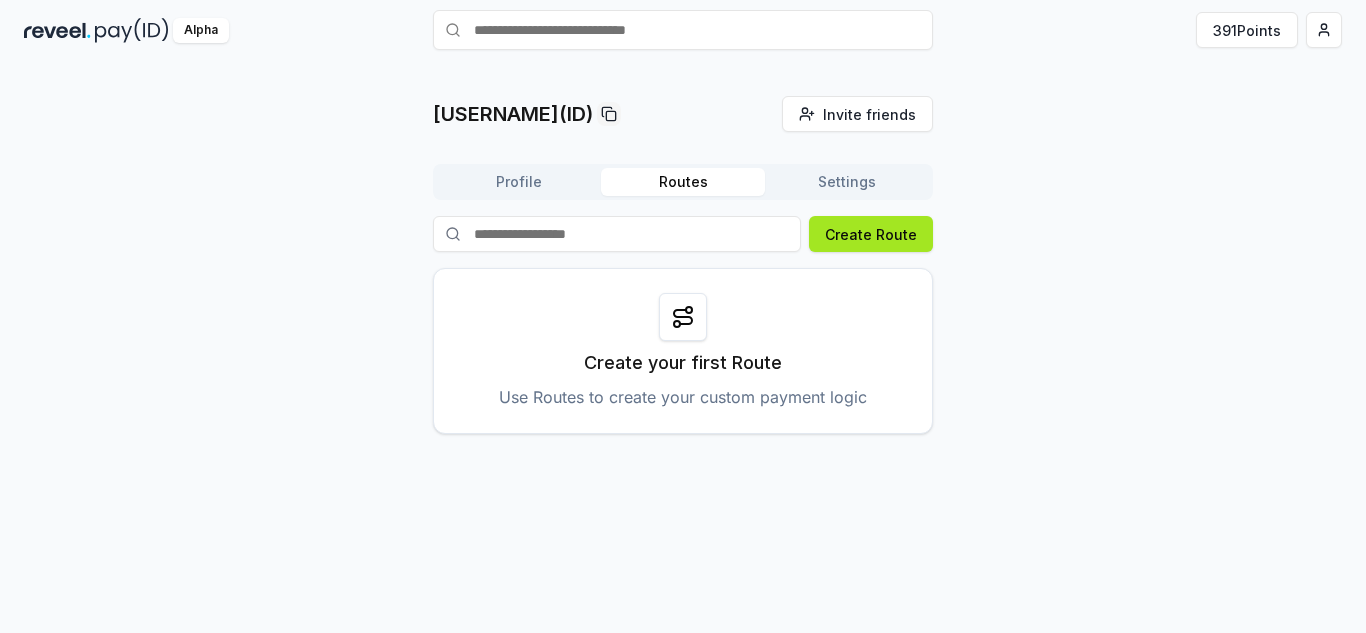 click on "Create Route" at bounding box center [871, 234] 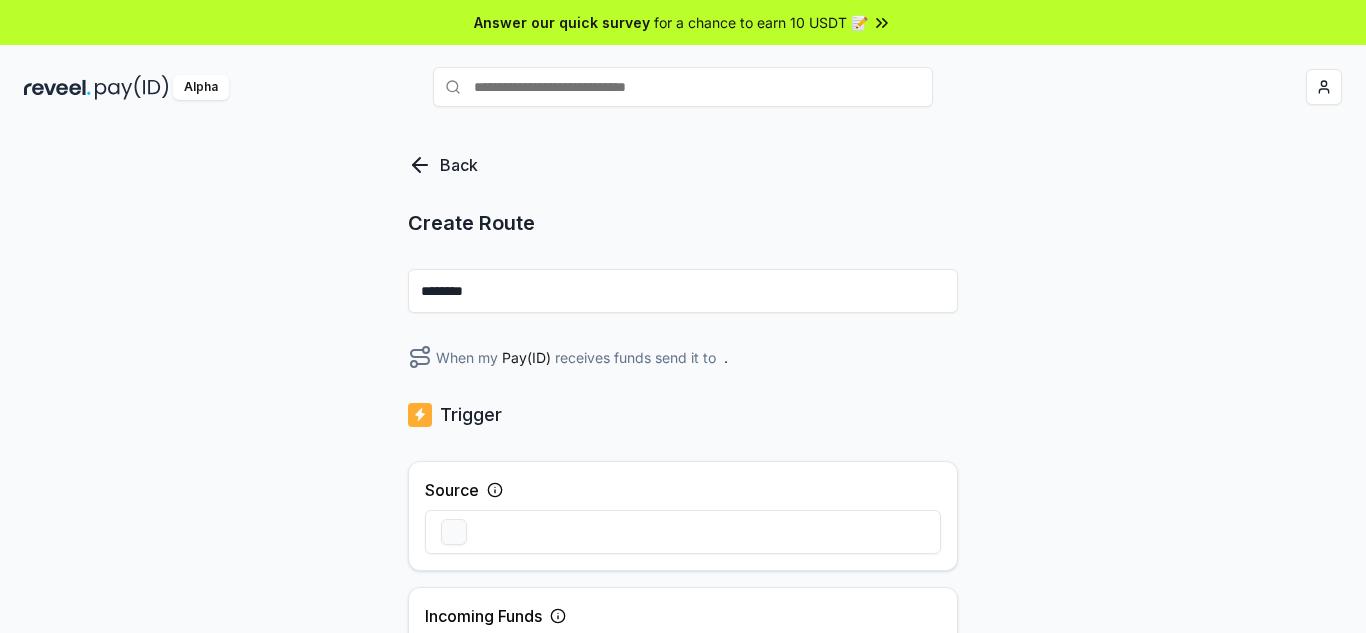 scroll, scrollTop: 0, scrollLeft: 0, axis: both 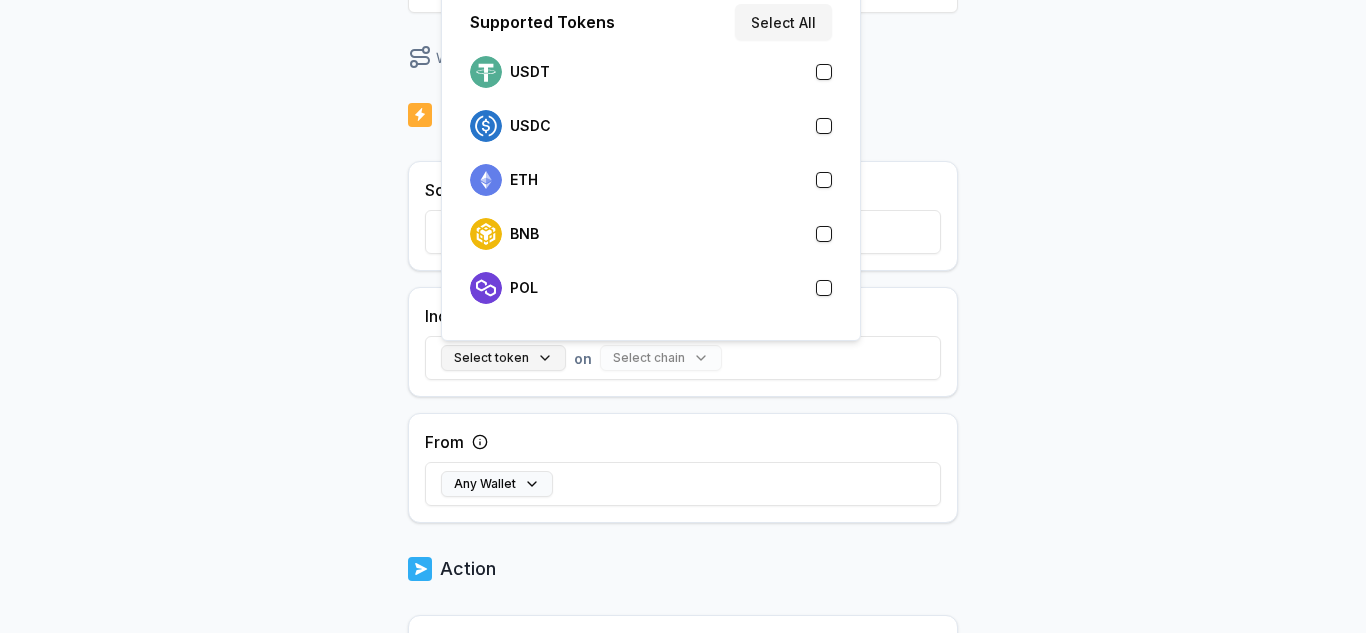 click on "Select token" at bounding box center [503, 358] 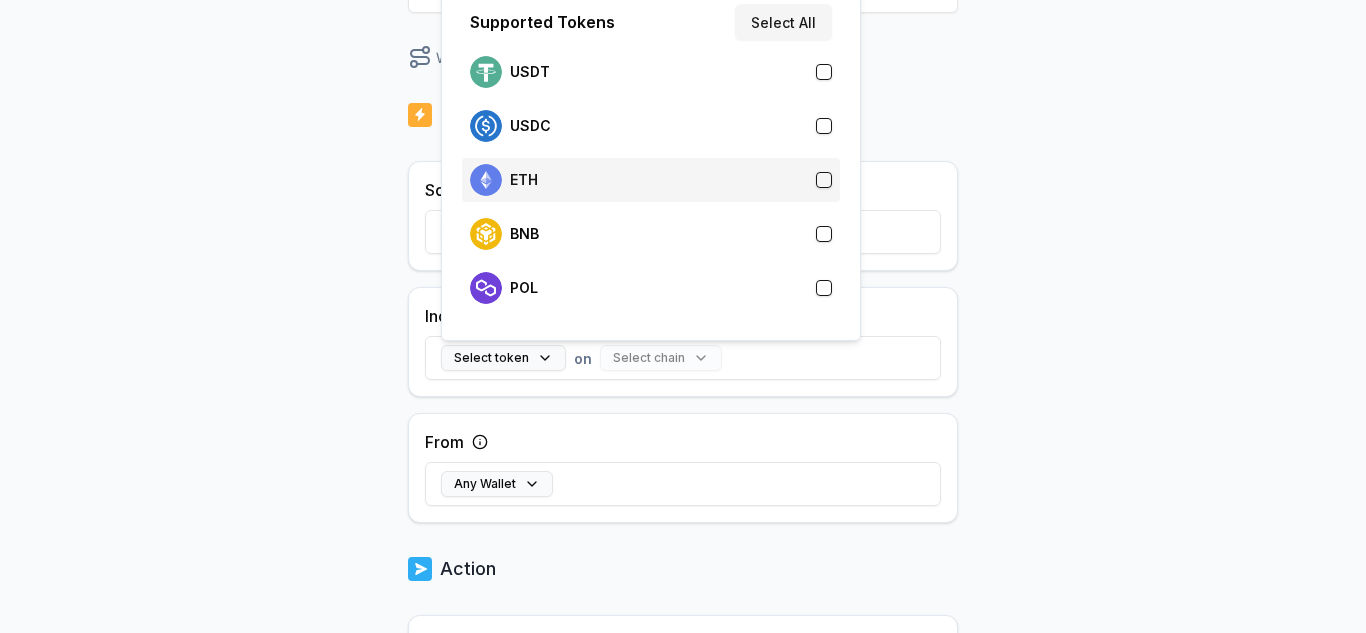click on "ETH" at bounding box center [651, 180] 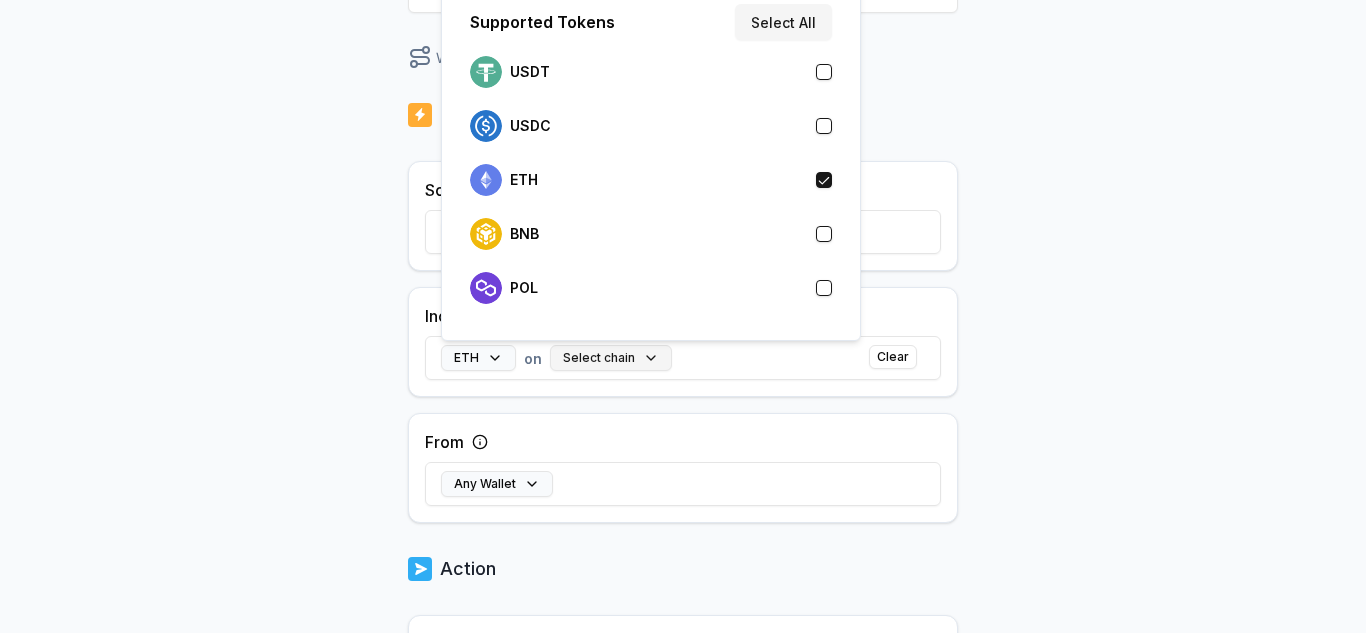 click on "Select chain" at bounding box center (611, 358) 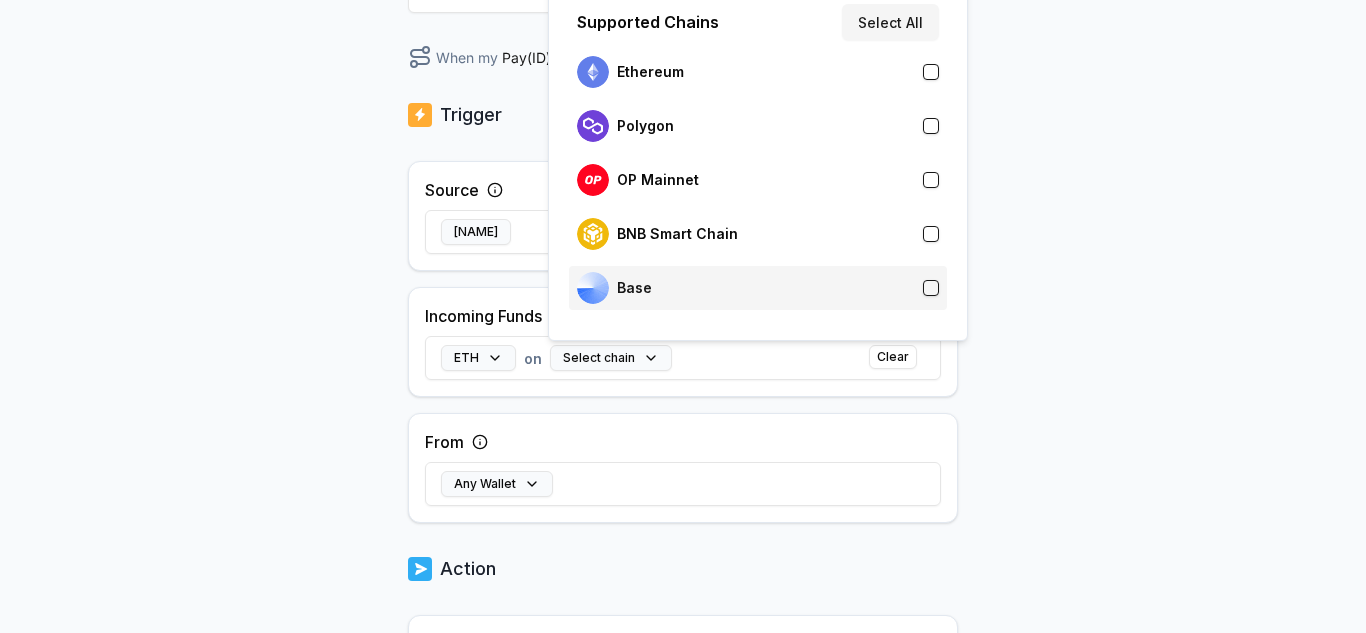 click on "Base" at bounding box center (758, 288) 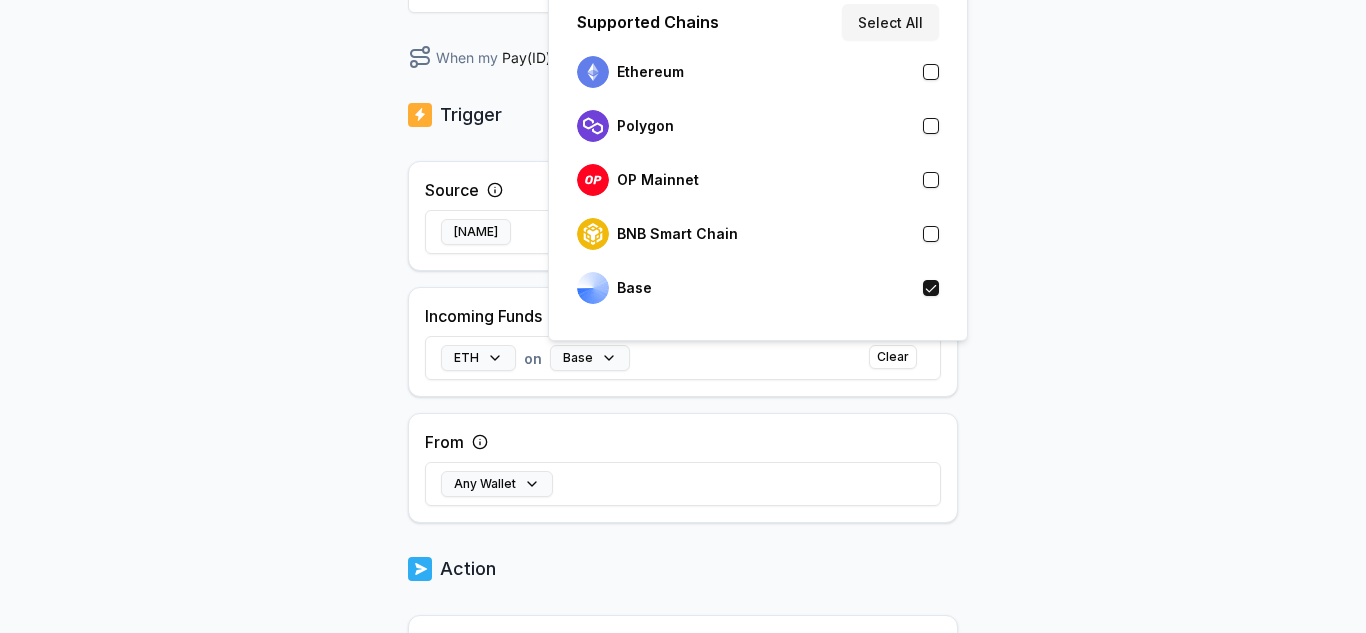 click on "Incoming Funds ETH on Base   Clear" at bounding box center (683, 342) 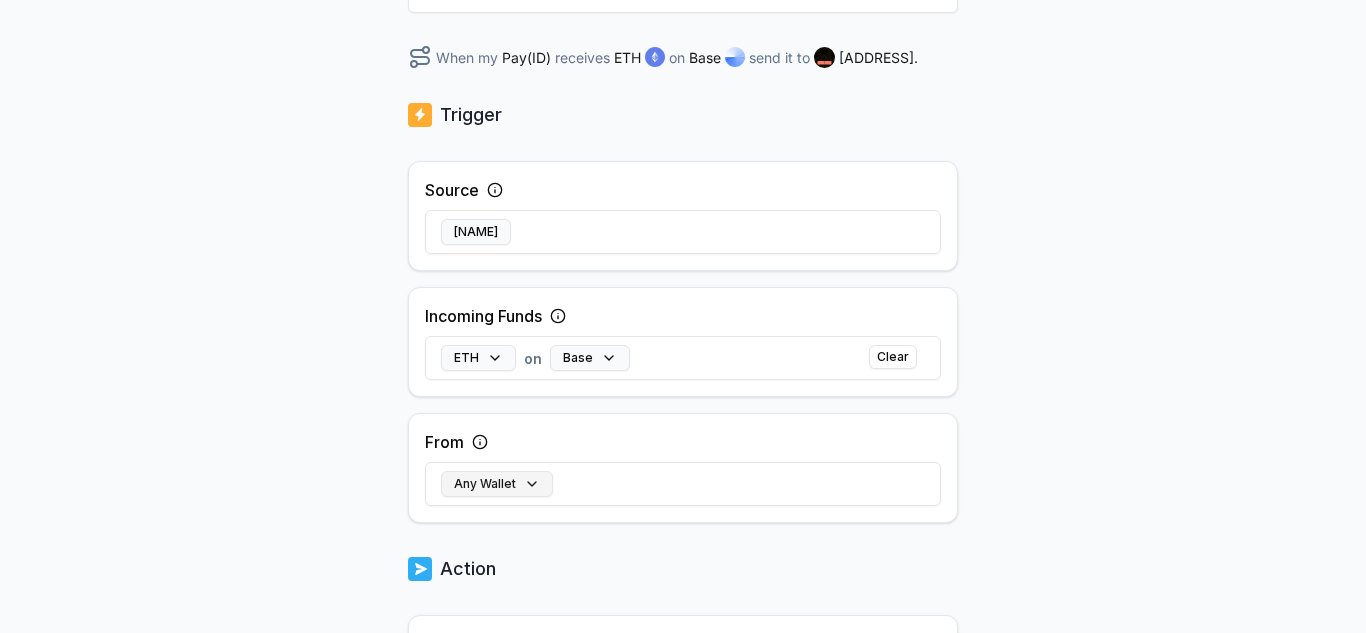 click on "Any Wallet" at bounding box center [497, 484] 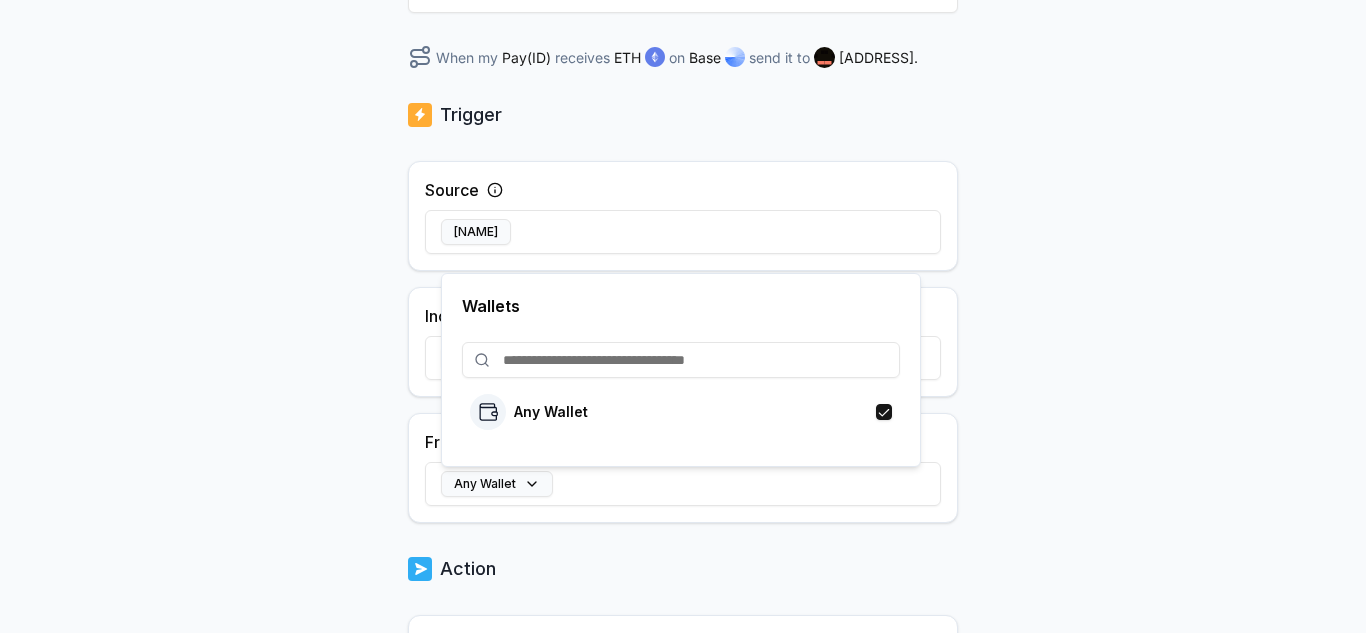 click on "Back Create Route ******** When my  Pay(ID)  receives   ETH on   Base       send it to 0x6BF8...6339 . Trigger Source hyperlambo Incoming Funds ETH on Base   Clear From Any Wallet Action Swap to Select token on Select chain Send to 0x6BF8...6339 Create Route" at bounding box center [683, 421] 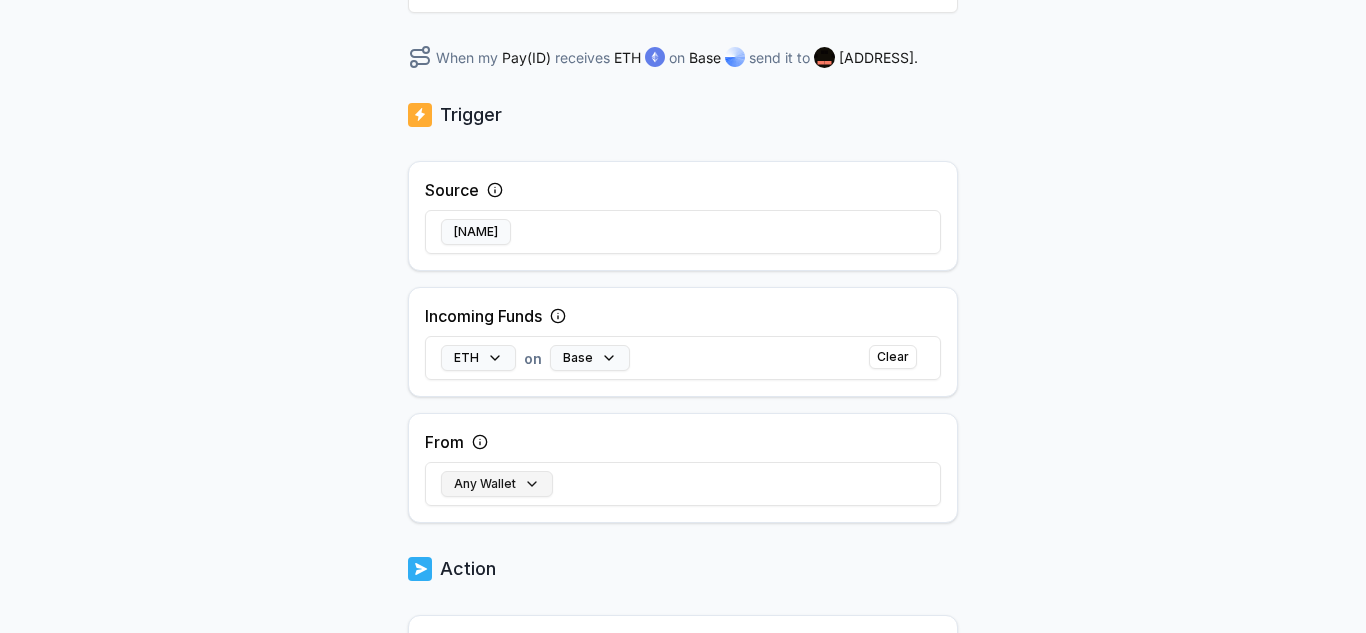click on "Any Wallet" at bounding box center [497, 484] 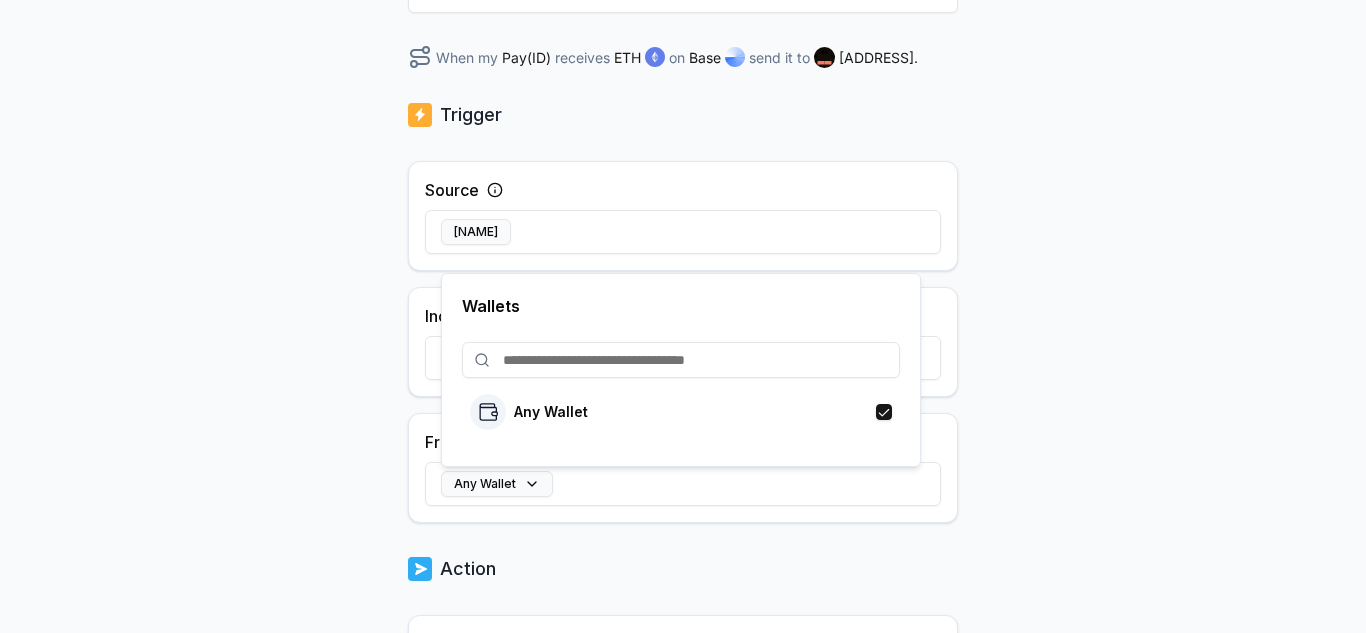 click at bounding box center (681, 360) 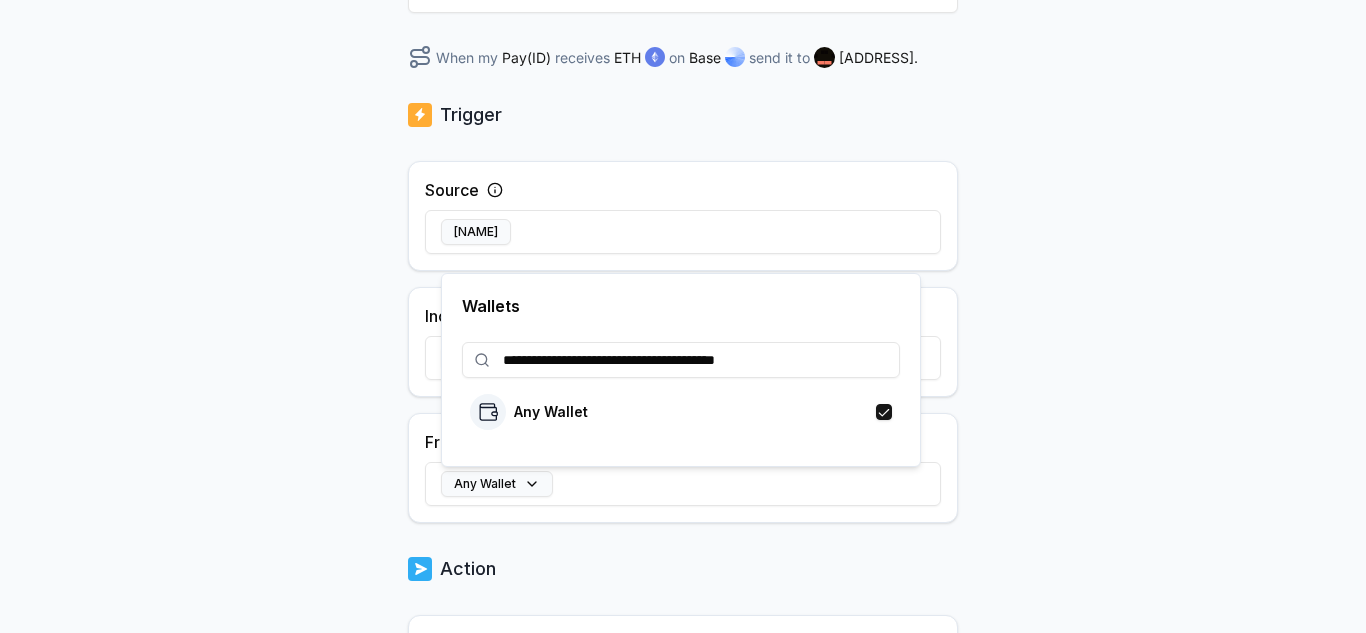 type on "**********" 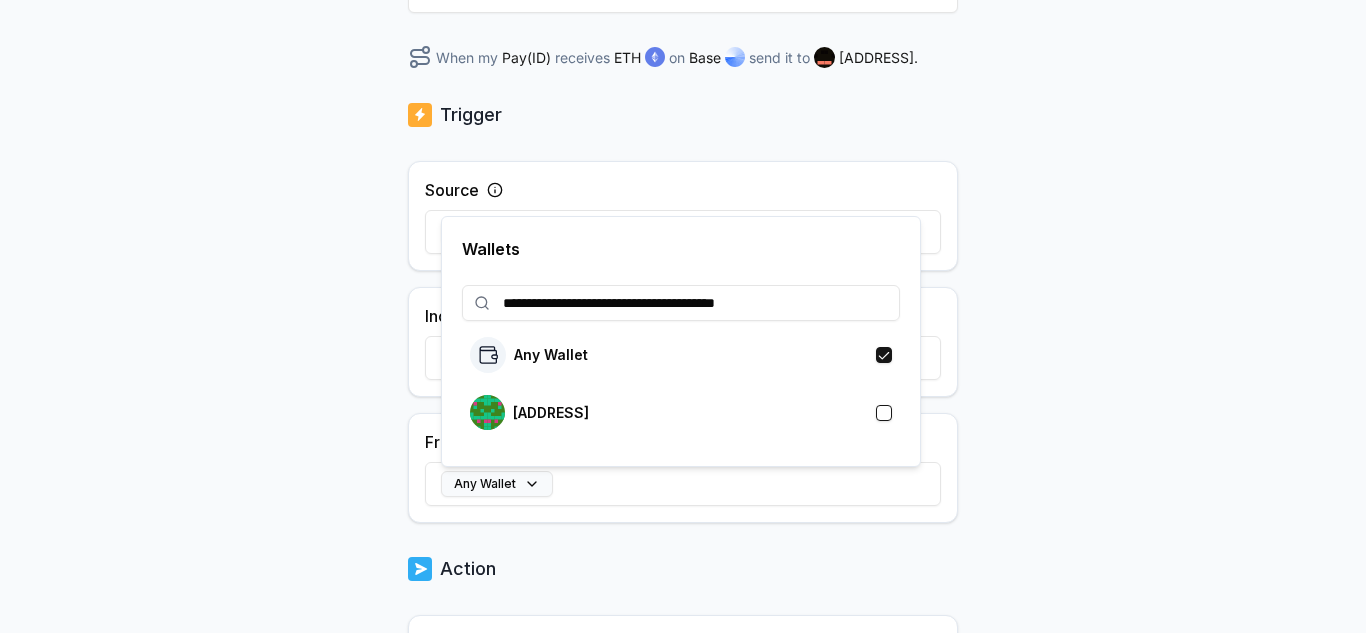 click at bounding box center [884, 413] 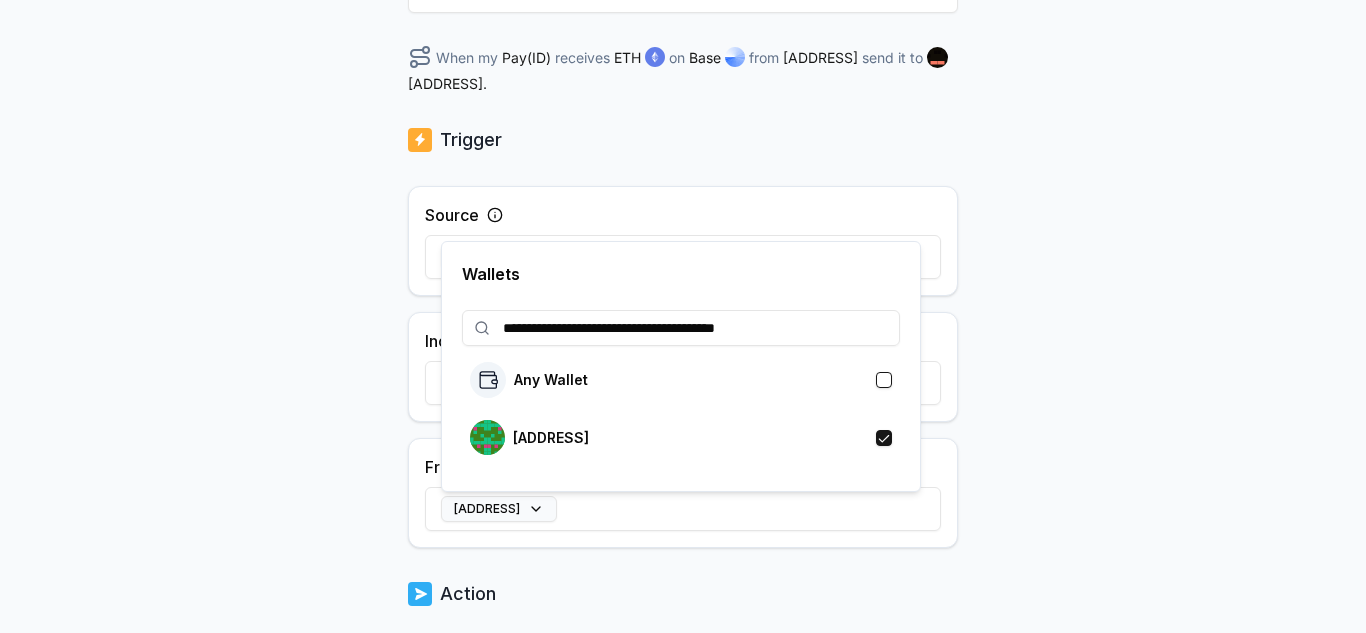 click on "**********" at bounding box center [683, 316] 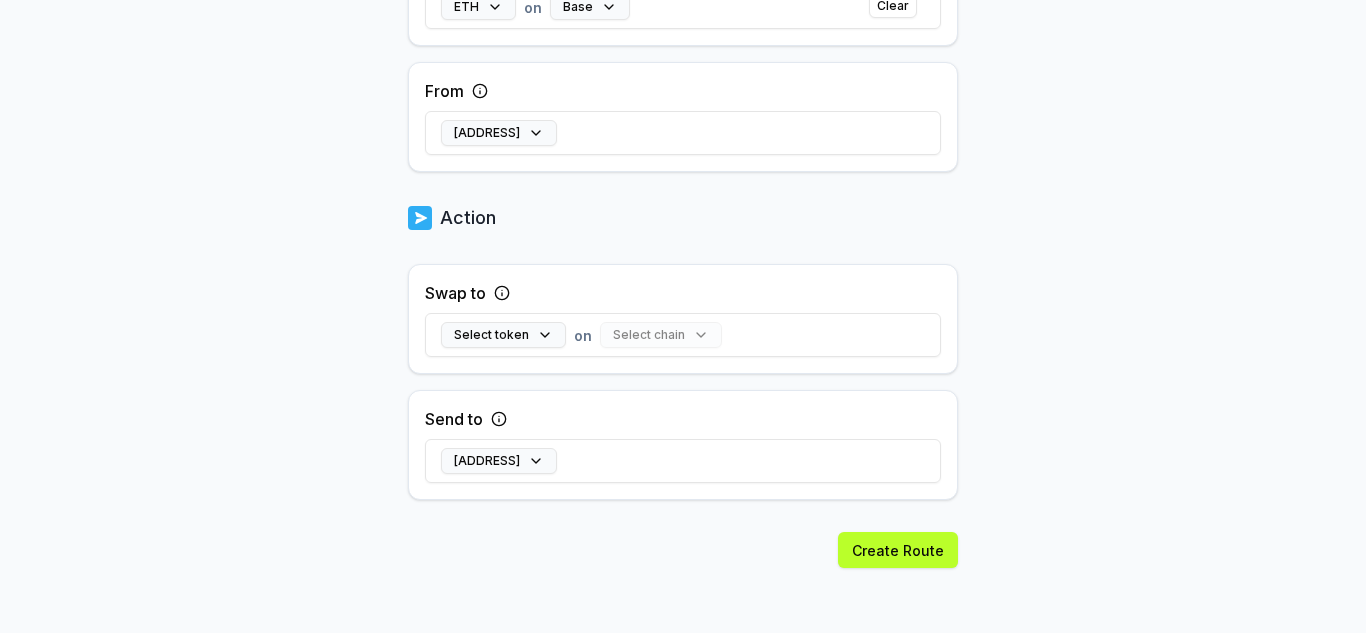 scroll, scrollTop: 681, scrollLeft: 0, axis: vertical 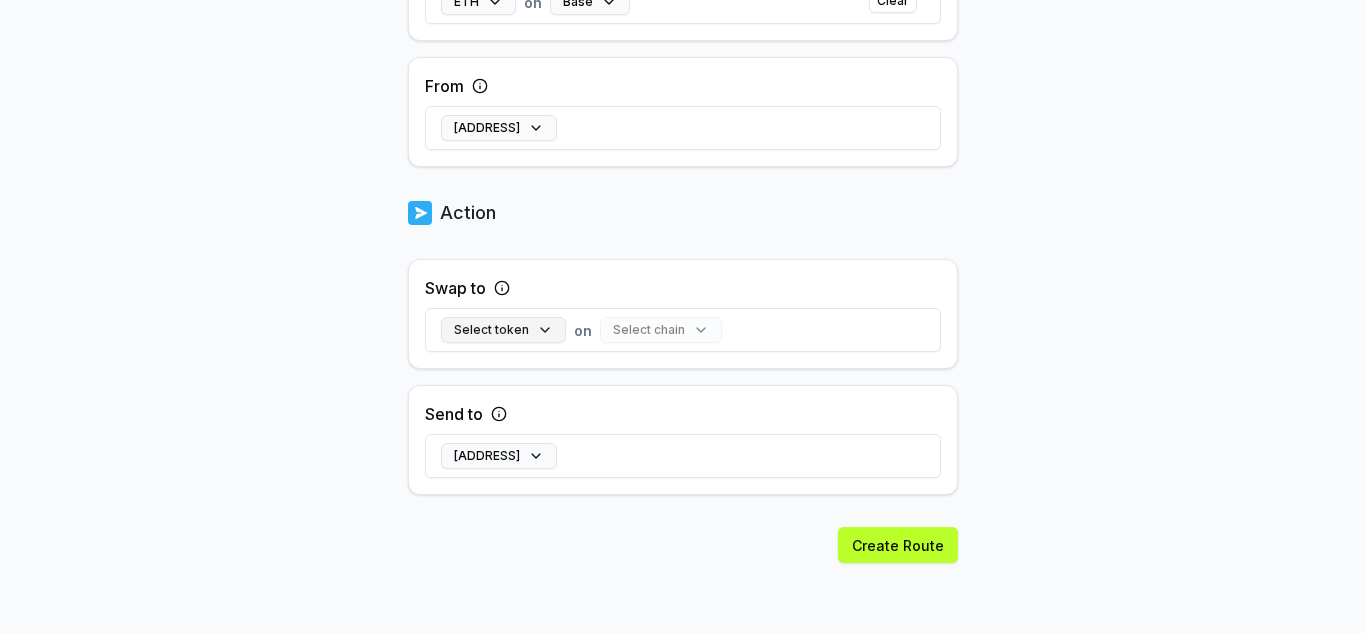 click on "Select token" at bounding box center [503, 330] 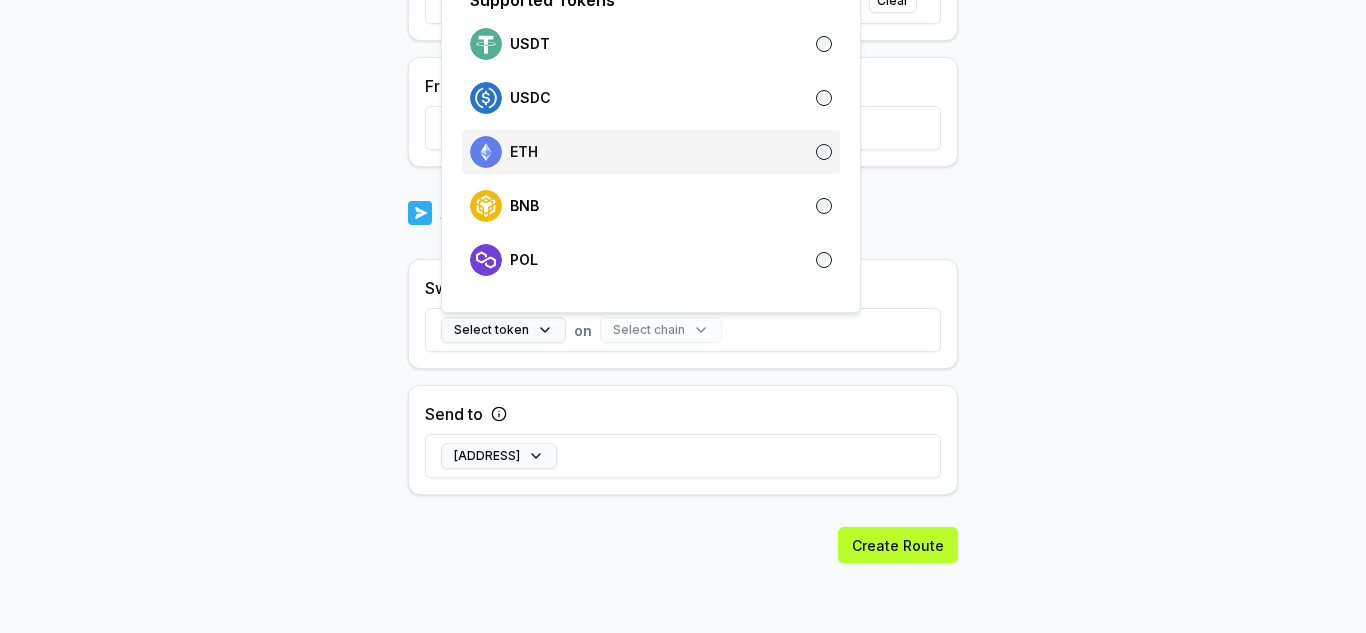 click on "ETH" at bounding box center (651, 152) 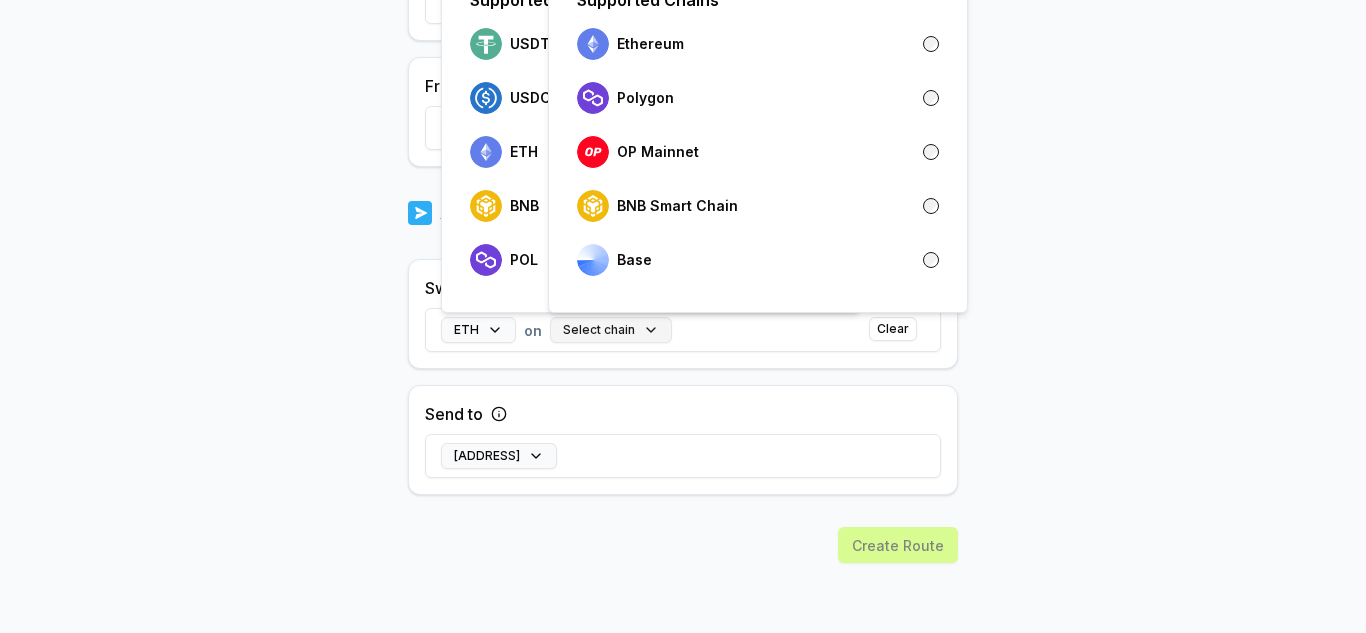 click on "Select chain" at bounding box center [611, 330] 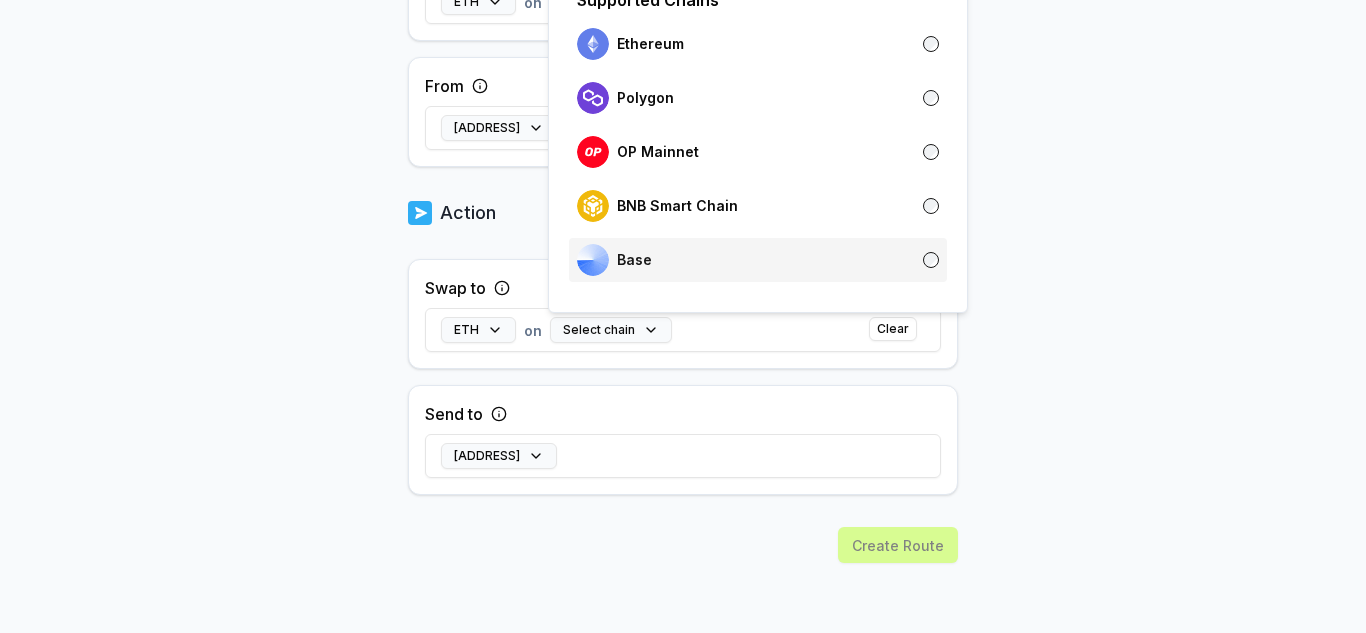 click on "Base" at bounding box center [614, 260] 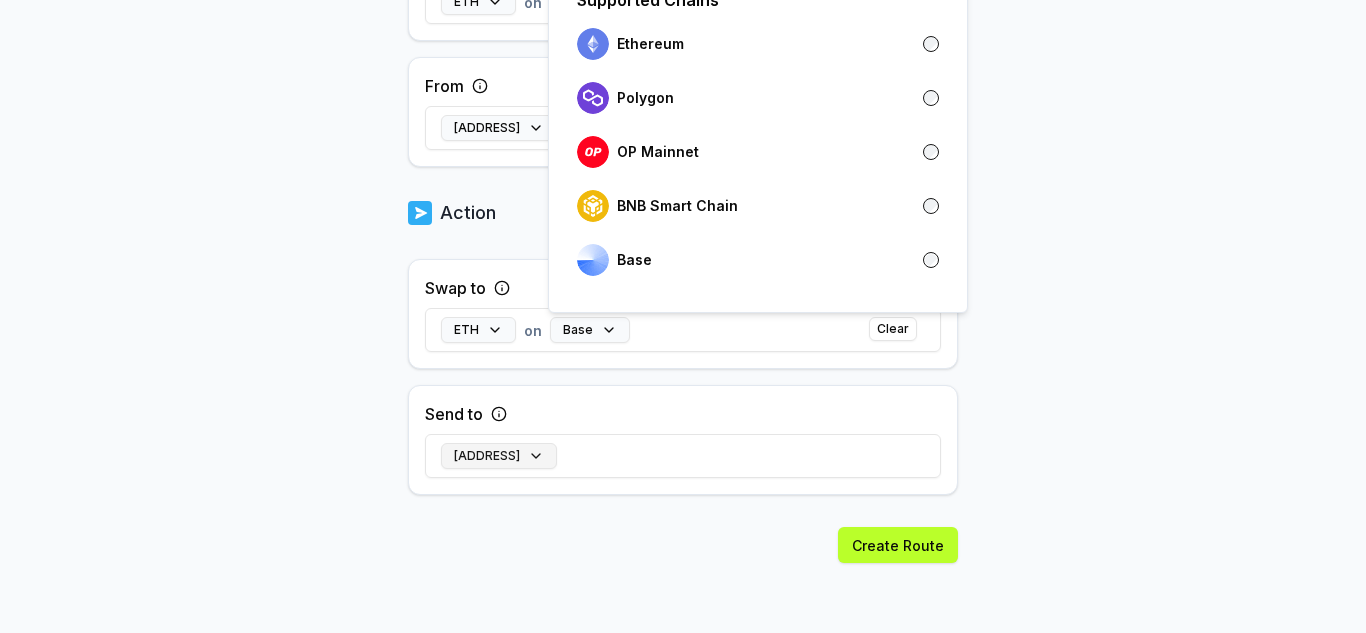 click on "[WALLET_ADDRESS]" at bounding box center (499, 456) 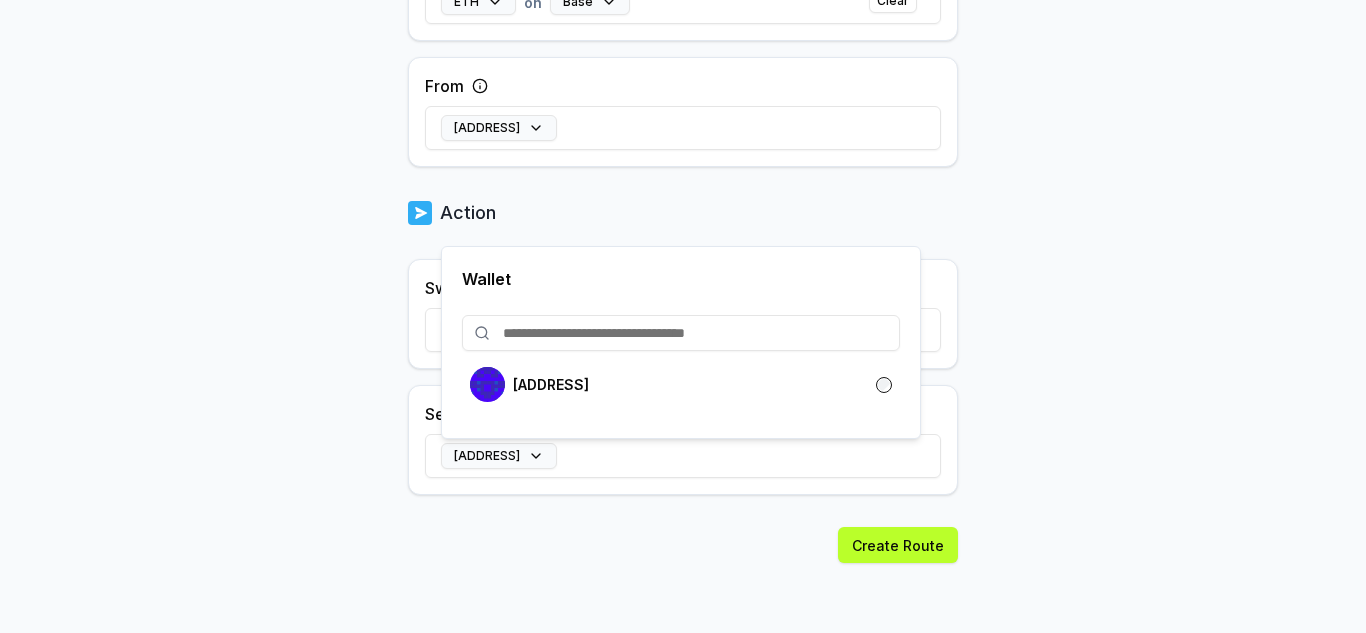 click on "[WALLET_ADDRESS]" at bounding box center [683, 456] 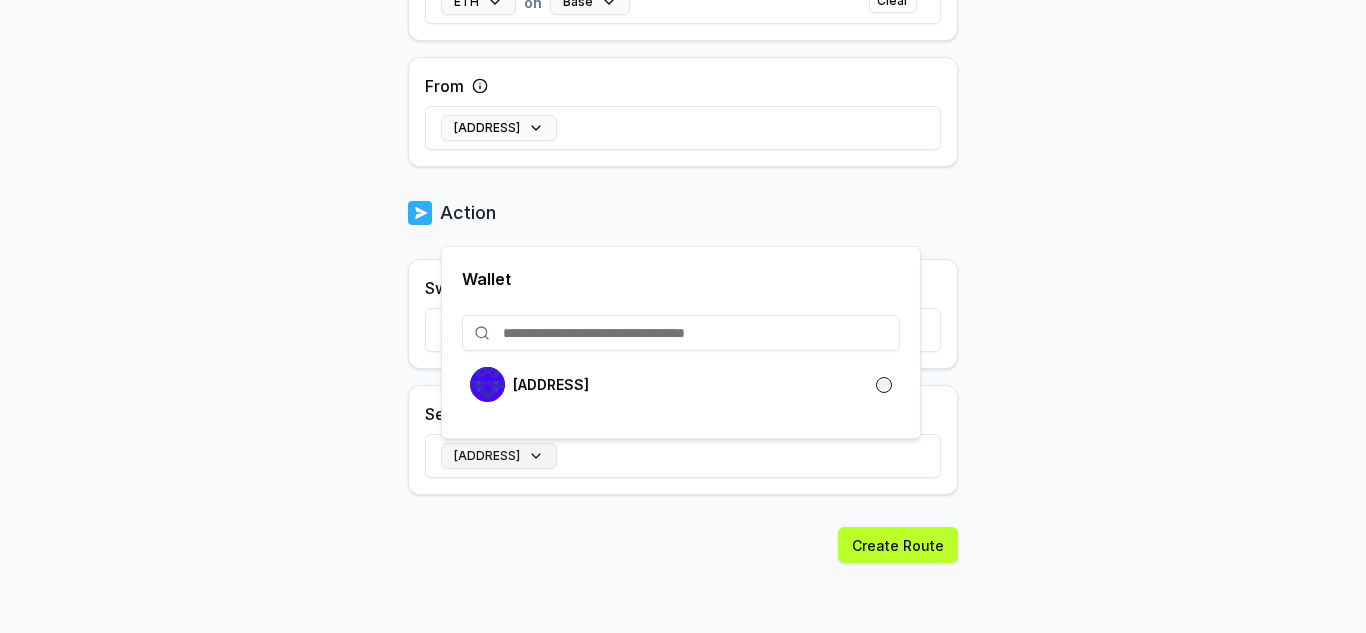 click on "[WALLET_ADDRESS]" at bounding box center (499, 456) 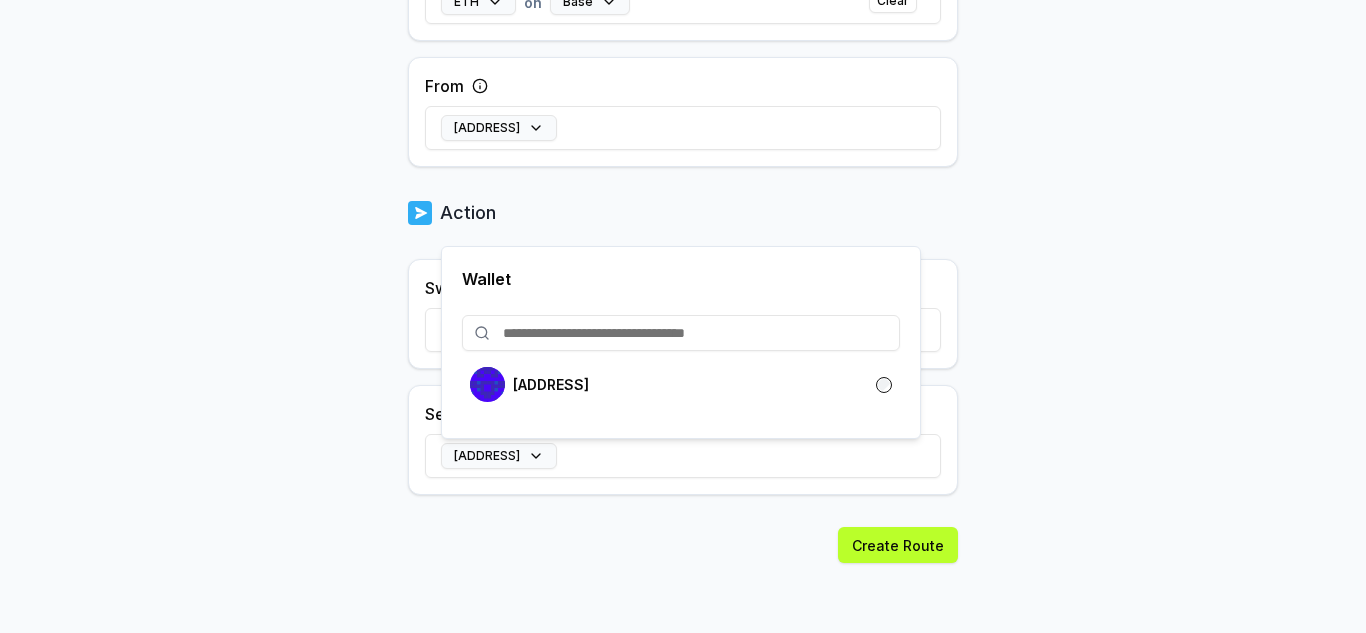 click on "Back Create Route ******** When my  Pay(ID)  receives   ETH on   Base from   0xd225...8fAa swap to   ETH   on   Base send it to 0x6BF8...6339 . Trigger Source hyperlambo Incoming Funds ETH on Base   Clear From 0xd225...8fAa Action Swap to ETH on Base   Clear Send to 0x6BF8...6339 Create Route" at bounding box center (683, 52) 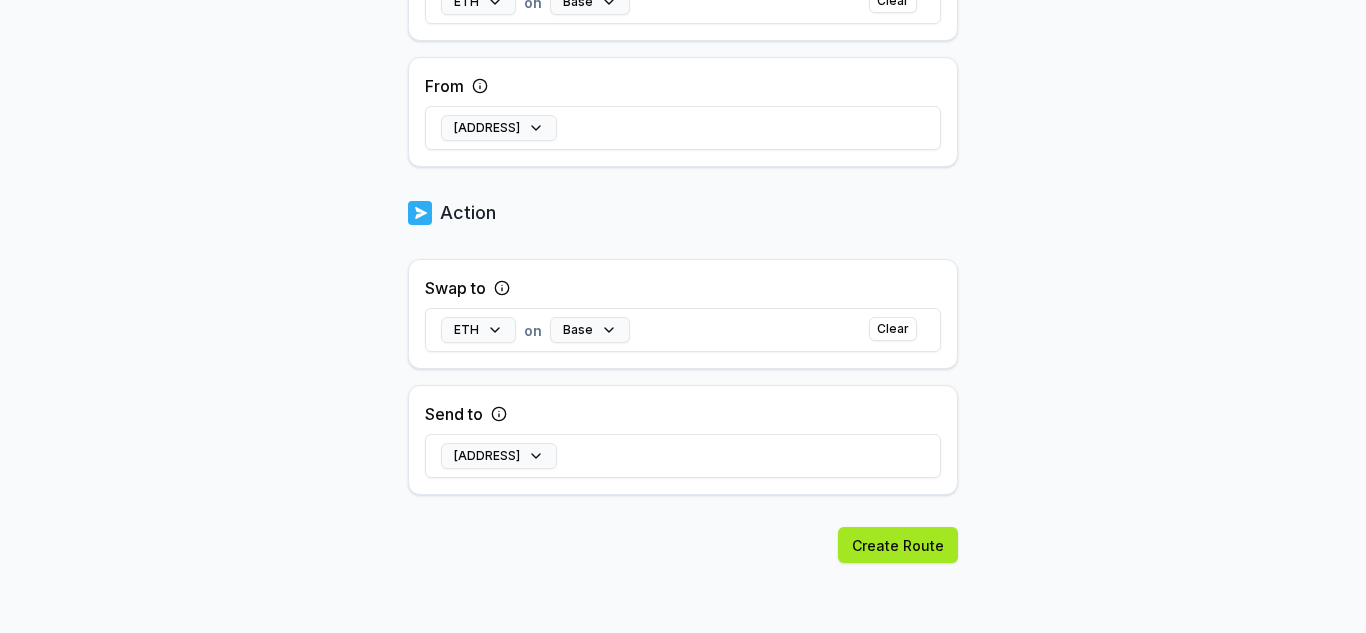 click on "Create Route" at bounding box center [898, 545] 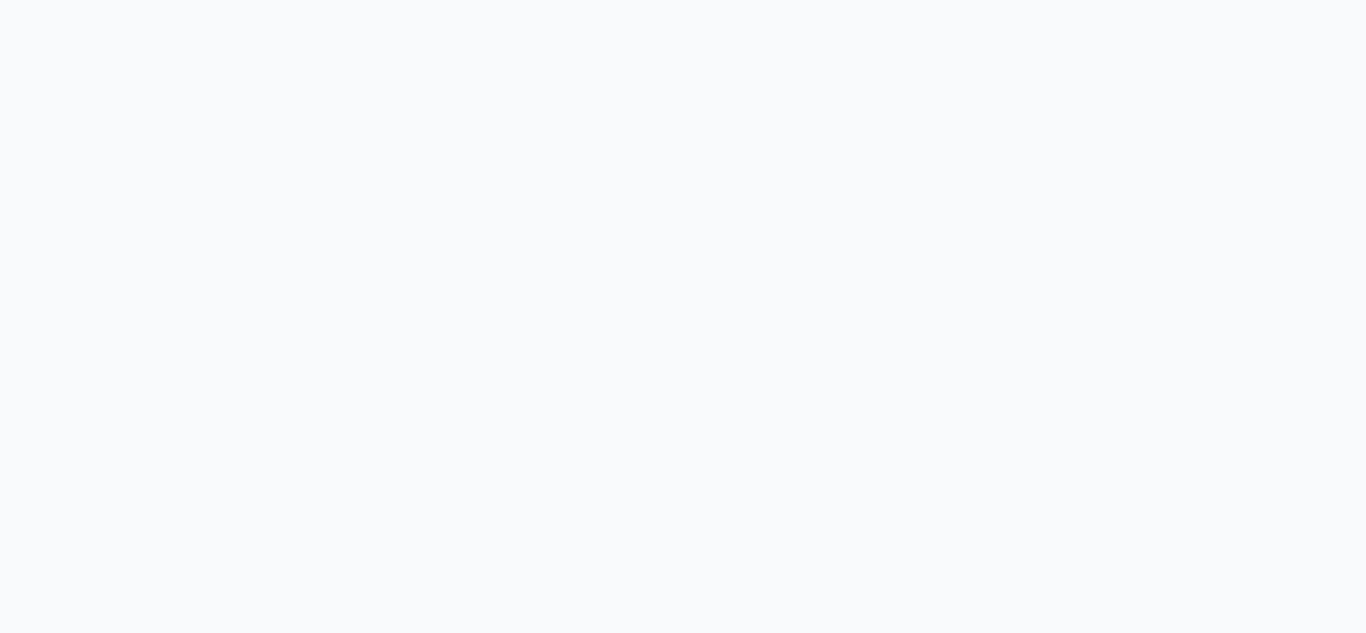 scroll, scrollTop: 0, scrollLeft: 0, axis: both 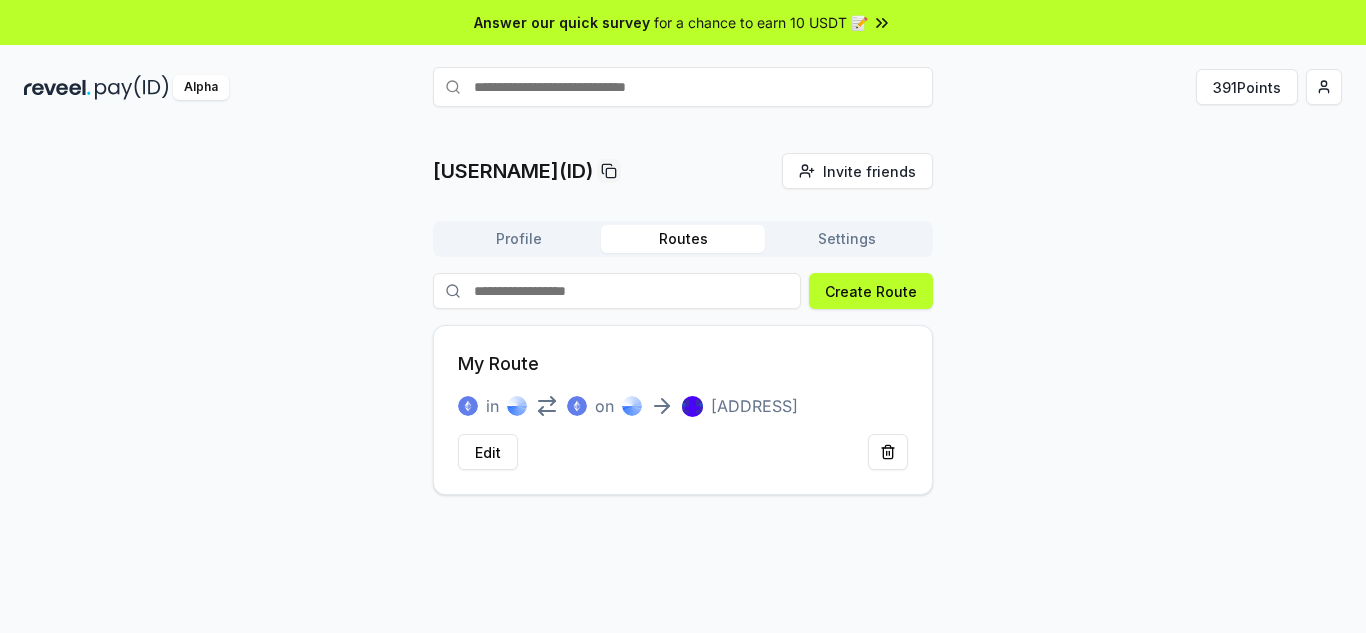 click on "[ADDRESS]" at bounding box center (754, 406) 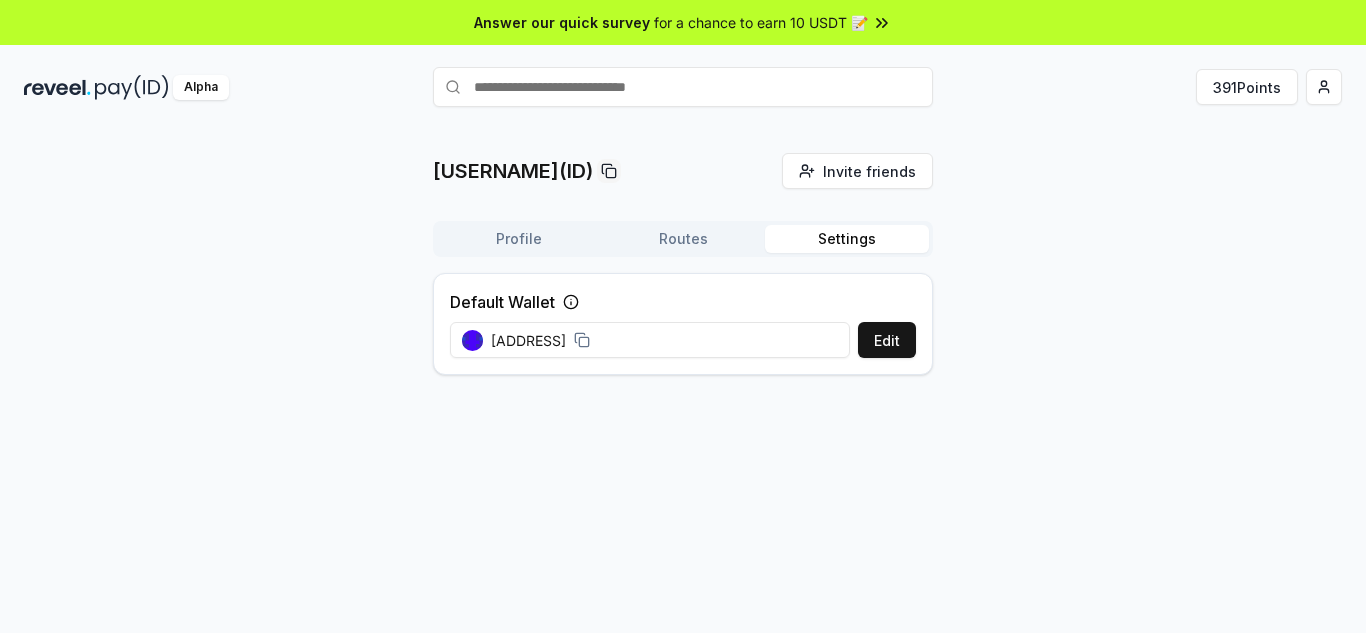 click on "Settings" at bounding box center [847, 239] 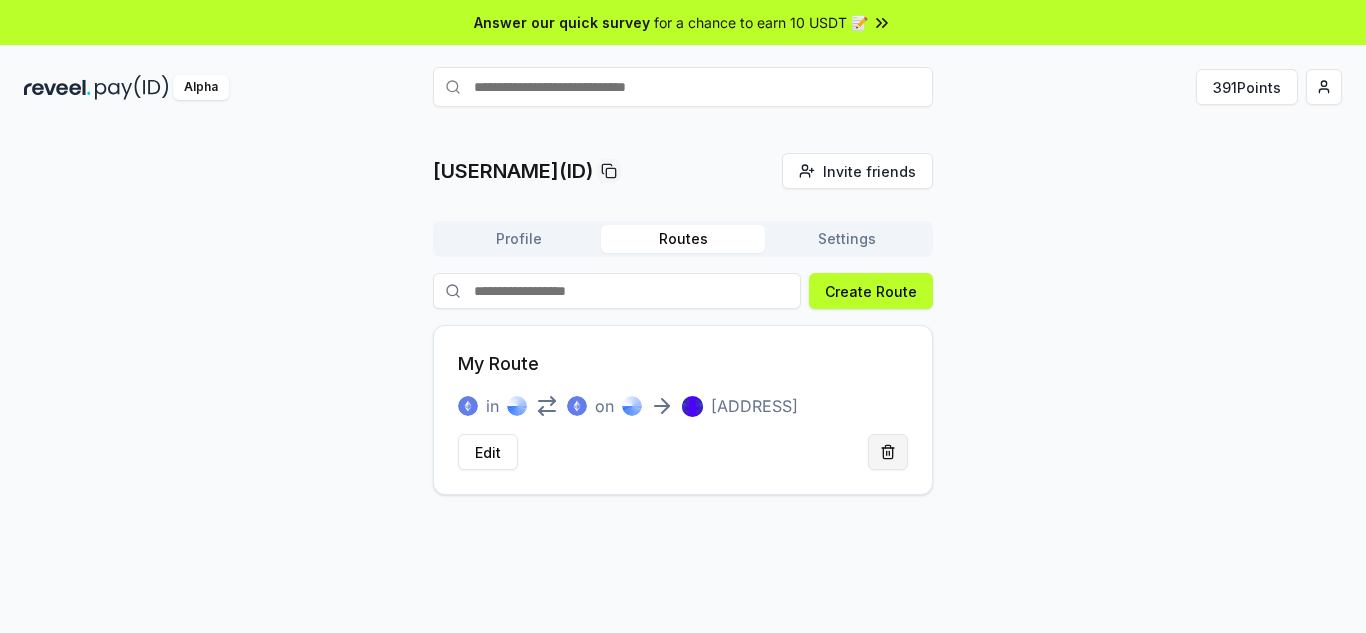 click at bounding box center (888, 452) 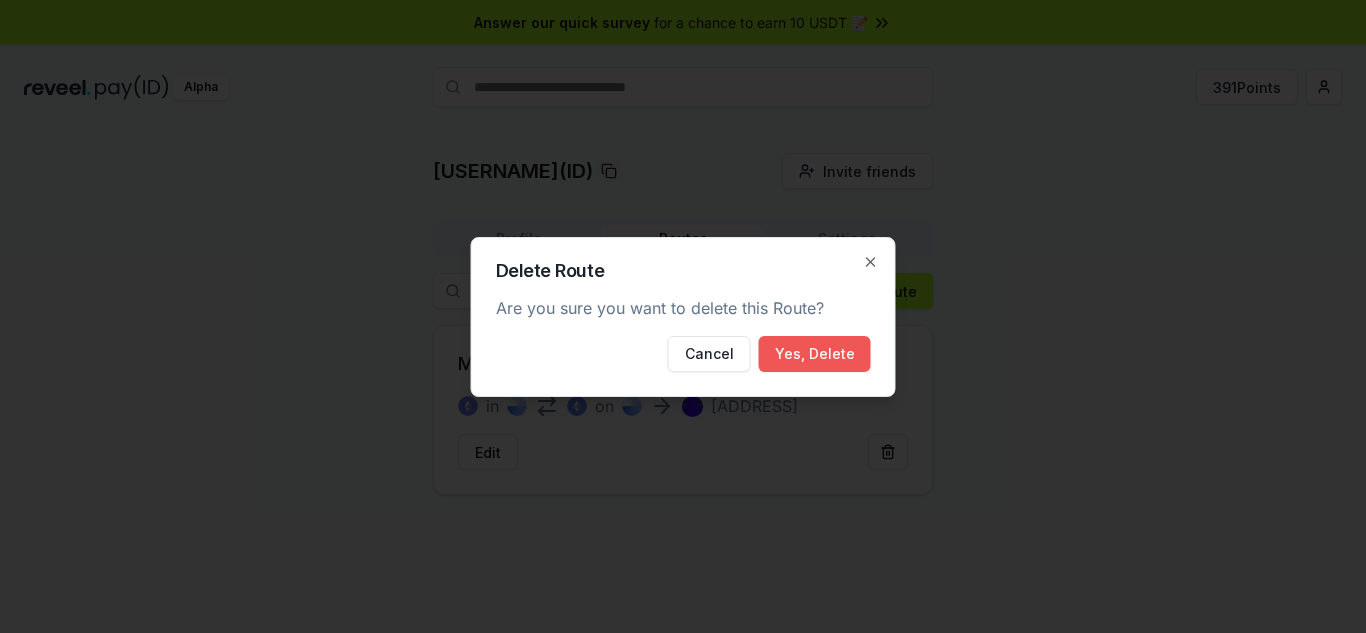 click on "Yes, Delete" at bounding box center [815, 354] 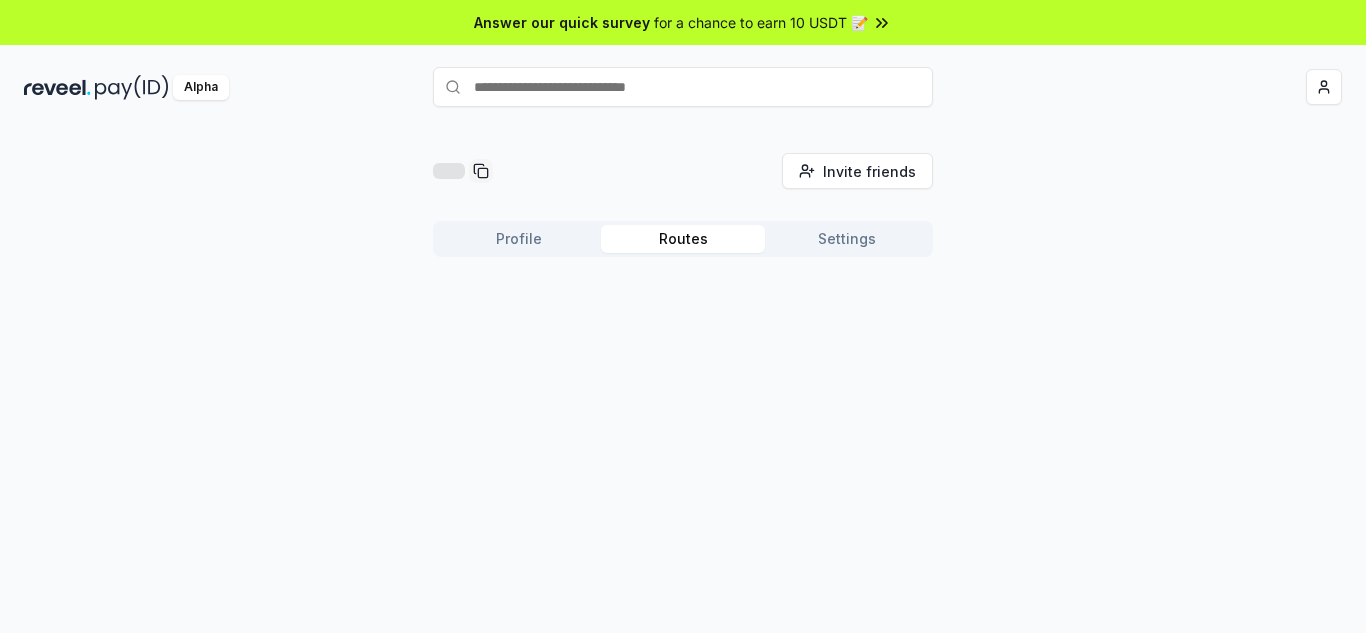 scroll, scrollTop: 0, scrollLeft: 0, axis: both 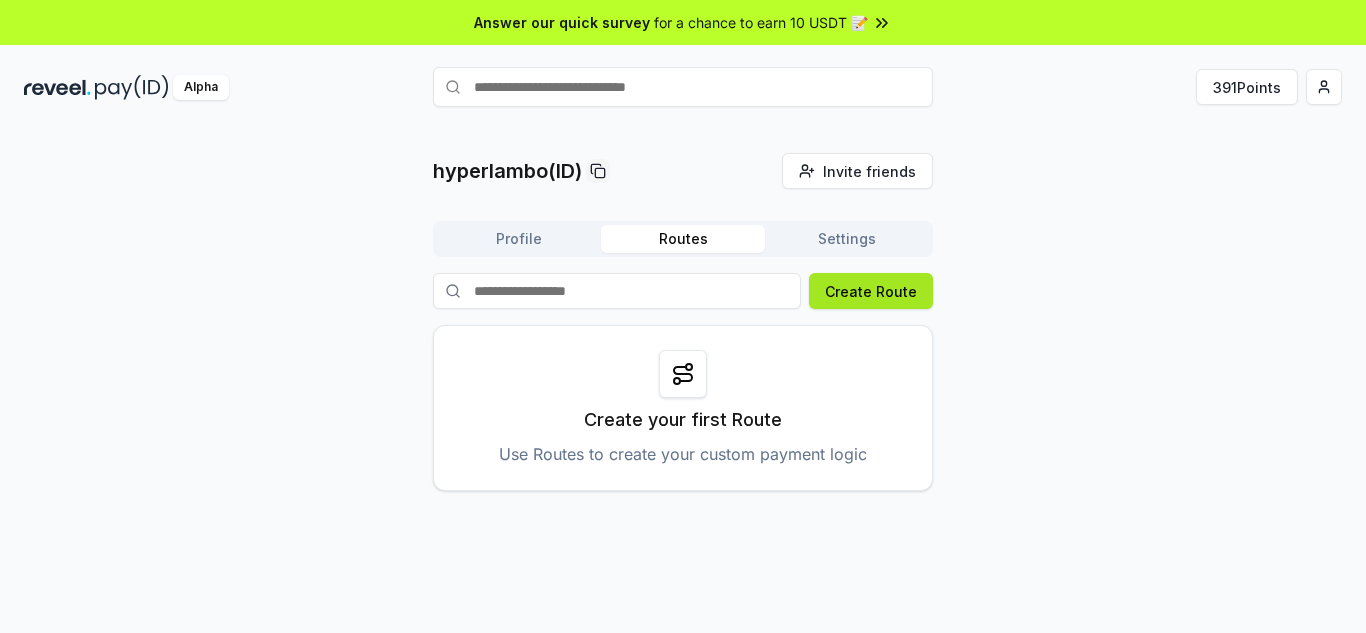 click on "Create Route" at bounding box center (871, 291) 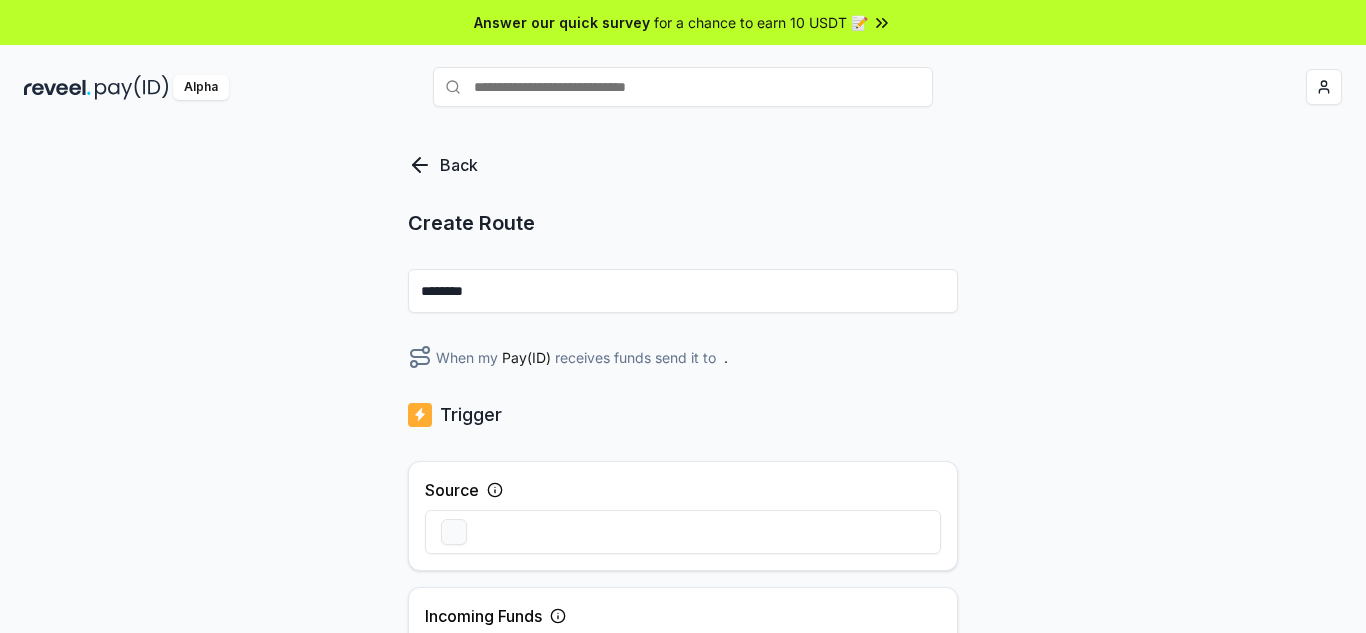 scroll, scrollTop: 0, scrollLeft: 0, axis: both 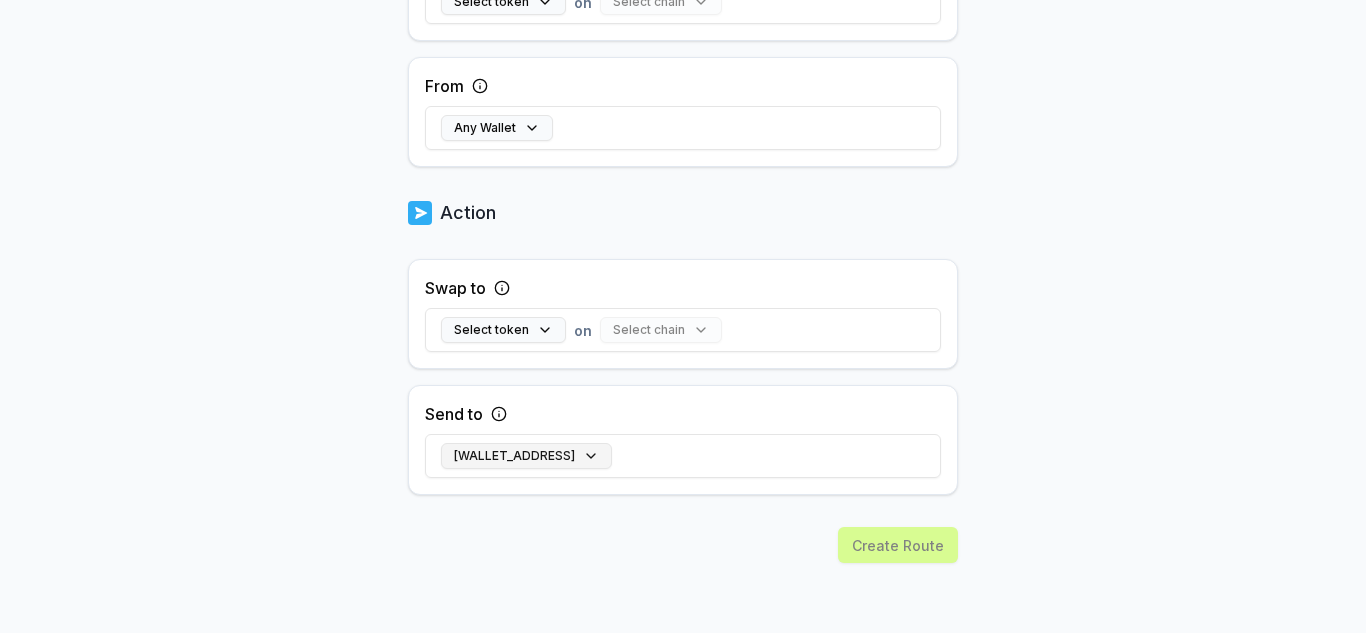 click on "[WALLET_ADDRESS]" at bounding box center (526, 456) 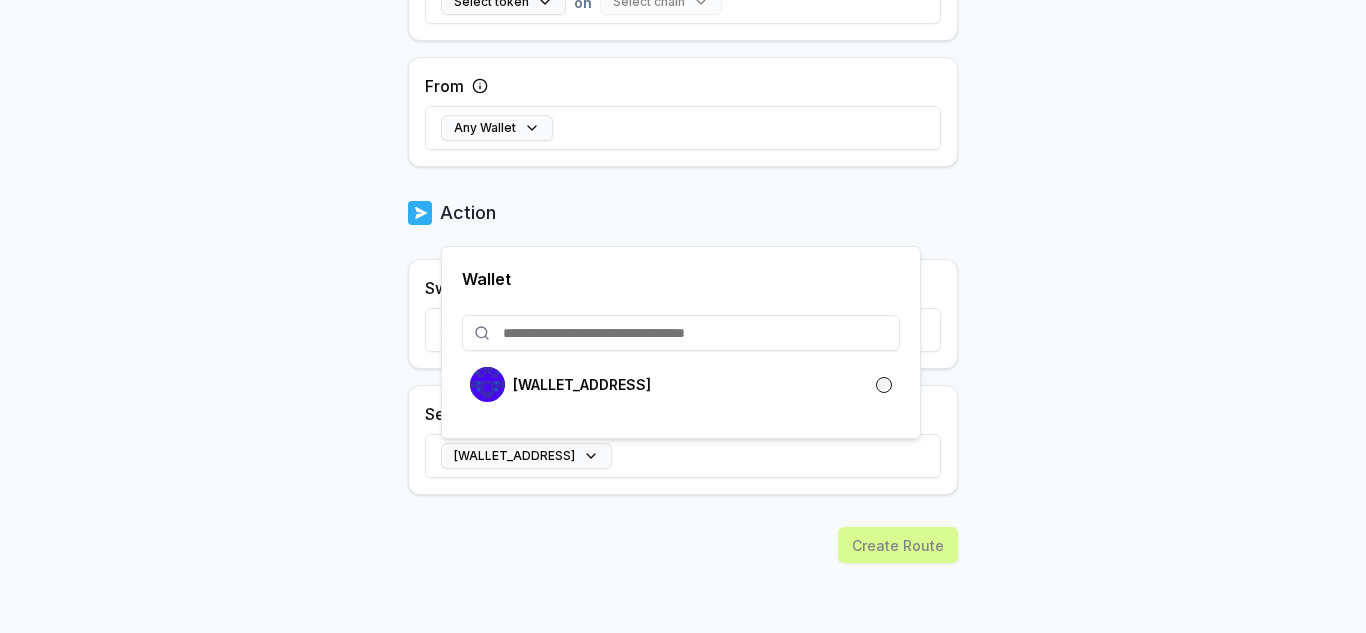 click on "Answer our quick survey for a chance to earn 10 USDT 📝 Alpha 391 Points Back Create Route ******** When my Pay(ID) receives funds send it to [WALLET_ADDRESS]. Trigger Source hyperlambo Incoming Funds Select token on Select chain From Any Wallet Action Swap to Select token on Select chain Send to [WALLET_ADDRESS] Create Route Wallet [WALLET_ADDRESS]" at bounding box center [683, 316] 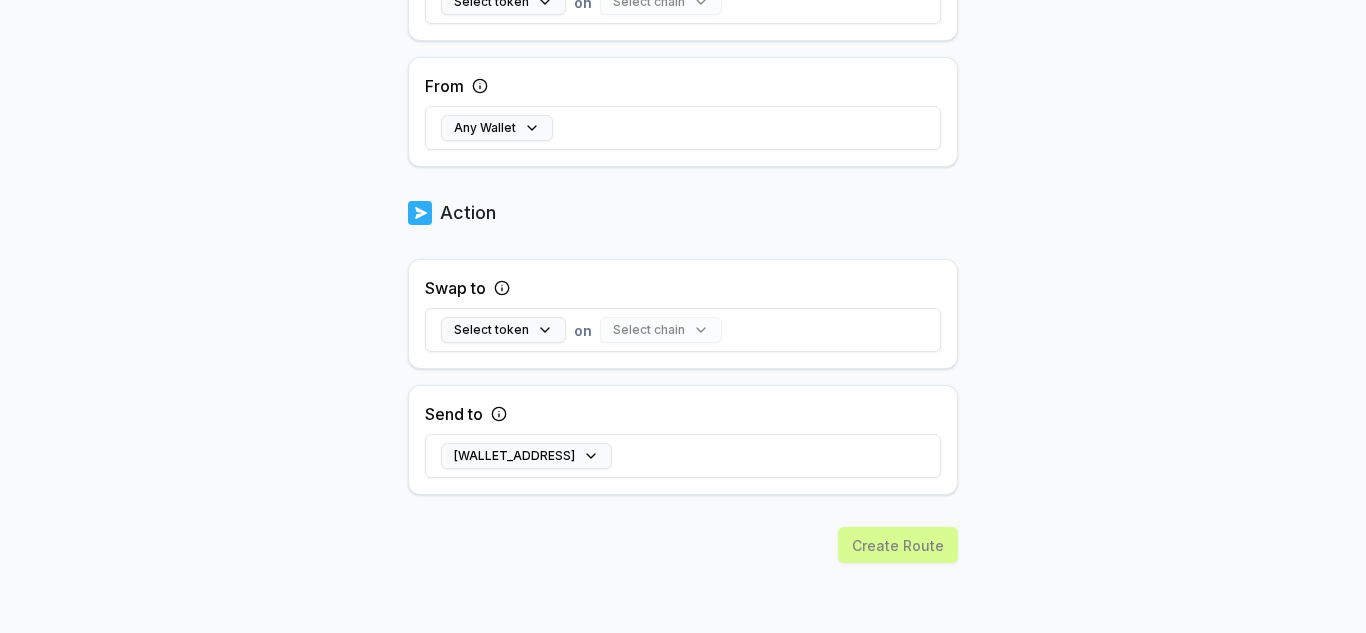 click on "Answer our quick survey for a chance to earn 10 USDT 📝 Alpha 391 Points Back Create Route ******** When my Pay(ID) receives funds send it to [WALLET_ADDRESS]. Trigger Source hyperlambo Incoming Funds Select token on Select chain From Any Wallet Action Swap to Select token on Select chain Send to [WALLET_ADDRESS] Create Route" at bounding box center [683, 316] 